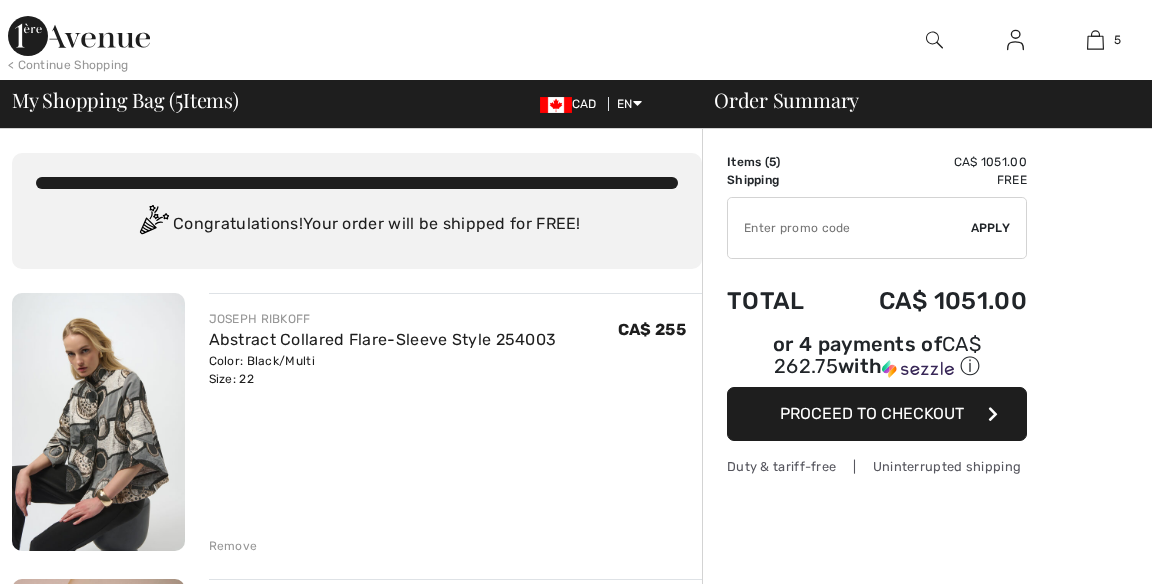 scroll, scrollTop: 177, scrollLeft: 0, axis: vertical 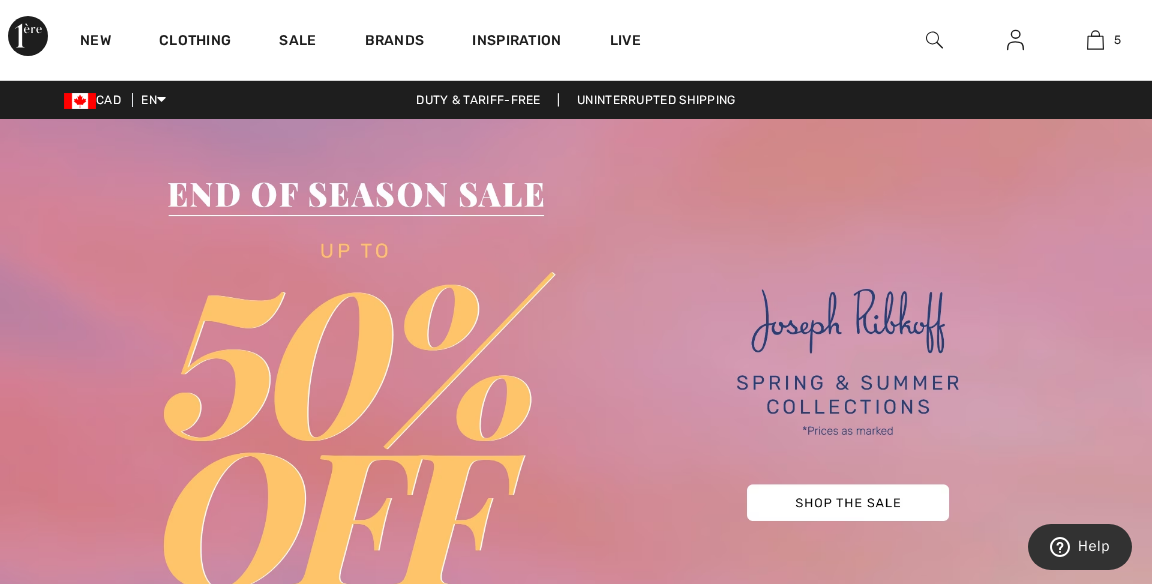 click at bounding box center (576, 395) 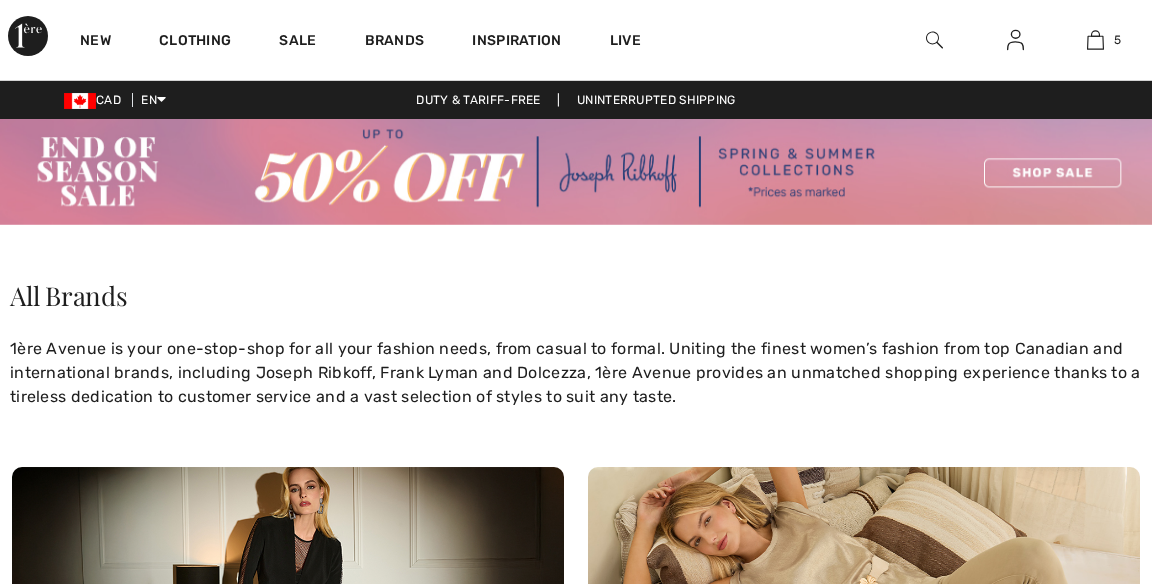 scroll, scrollTop: 0, scrollLeft: 0, axis: both 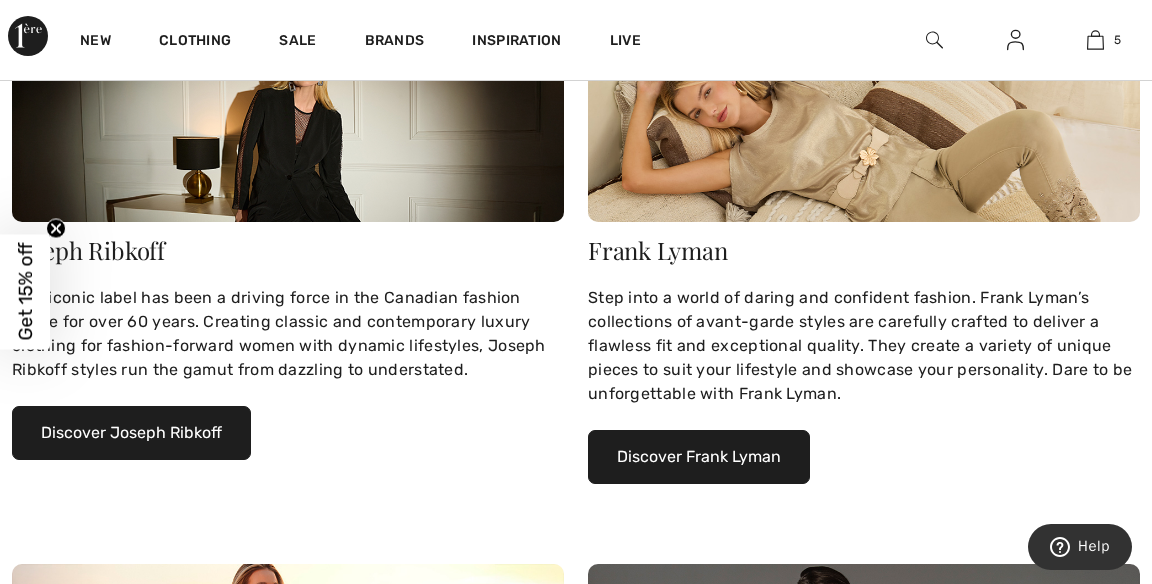click on "Discover Joseph Ribkoff" at bounding box center [131, 433] 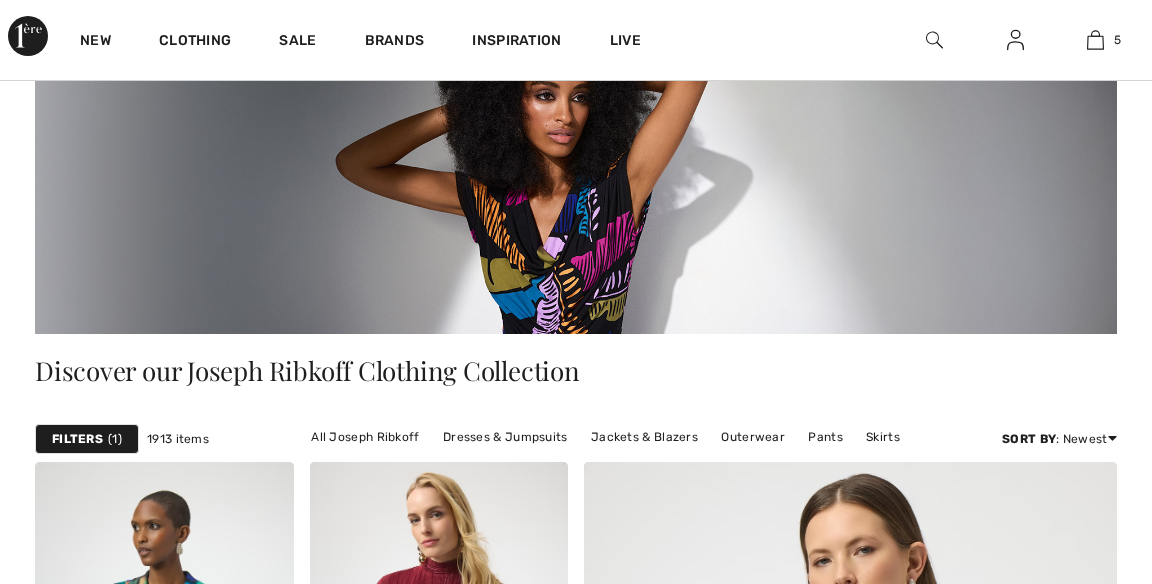 scroll, scrollTop: 0, scrollLeft: 0, axis: both 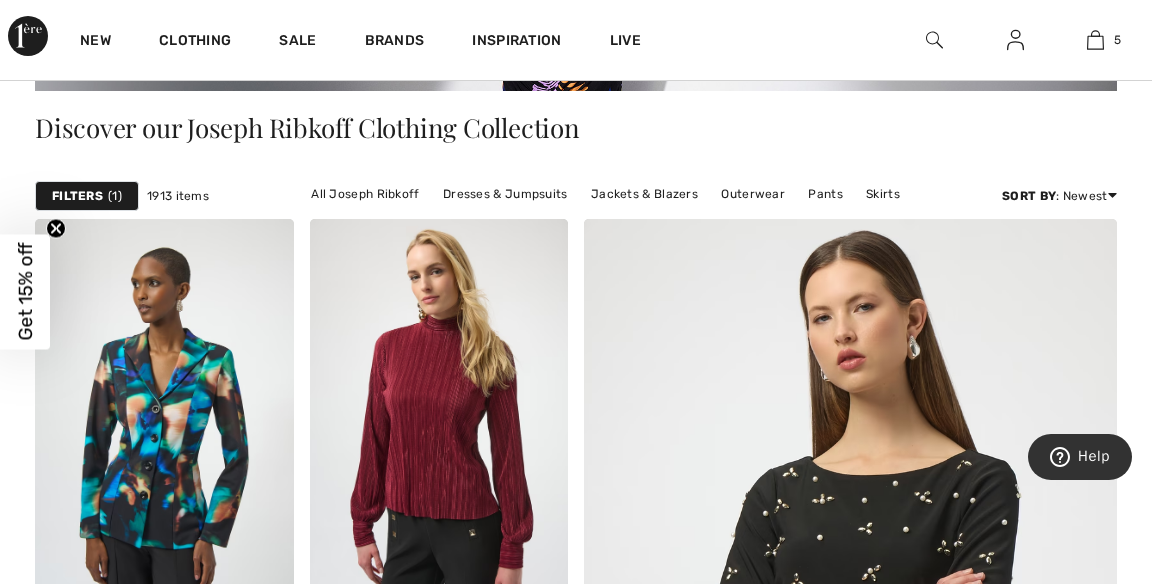 click on "Jackets & Blazers" at bounding box center [644, 194] 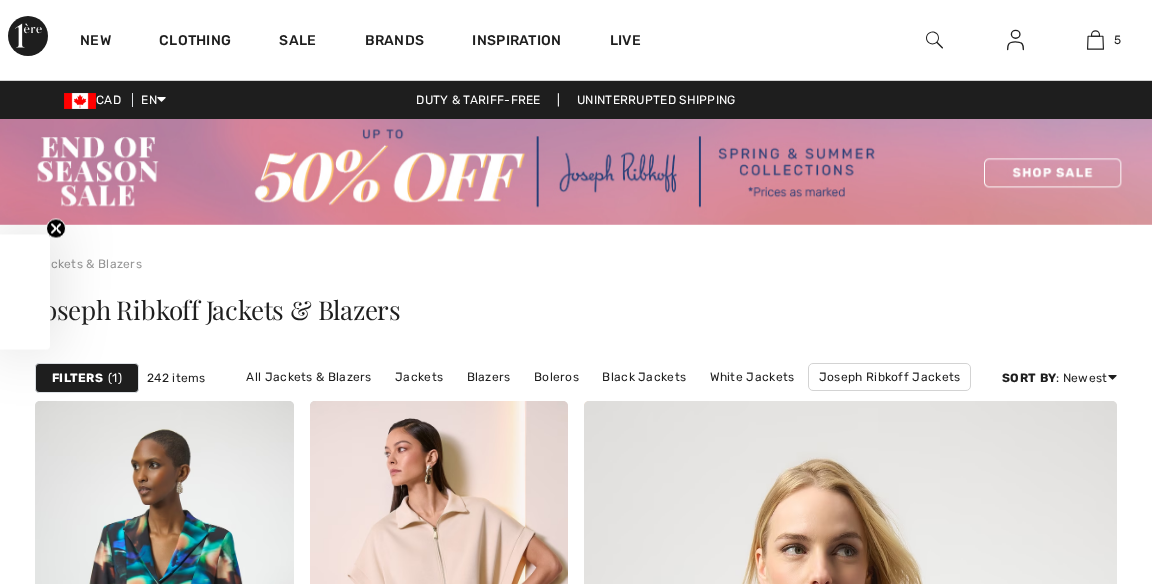 scroll, scrollTop: 144, scrollLeft: 0, axis: vertical 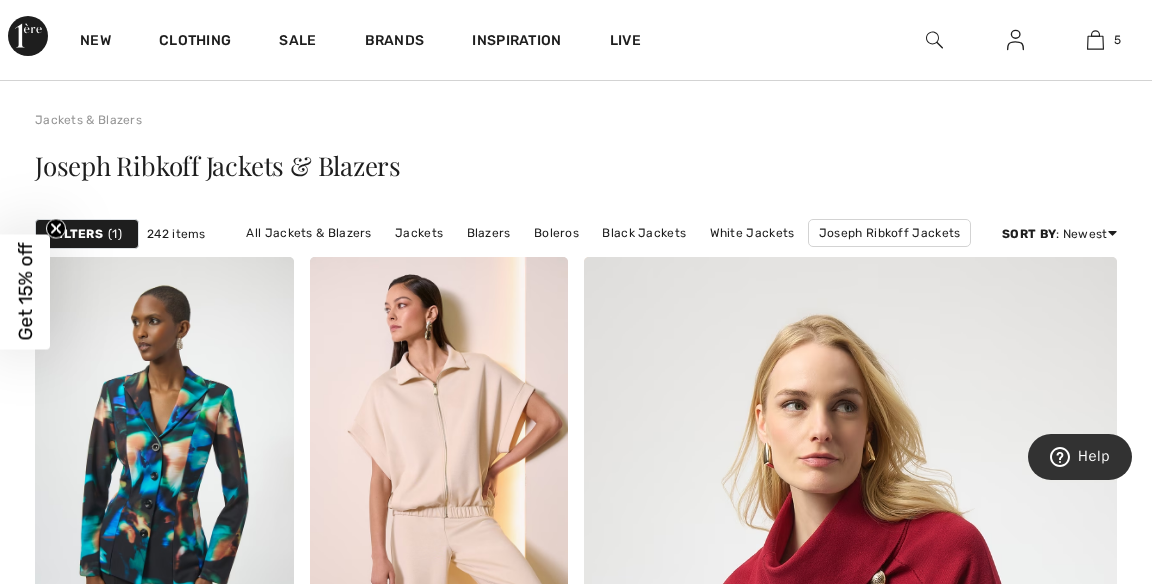 click on "1" at bounding box center (115, 234) 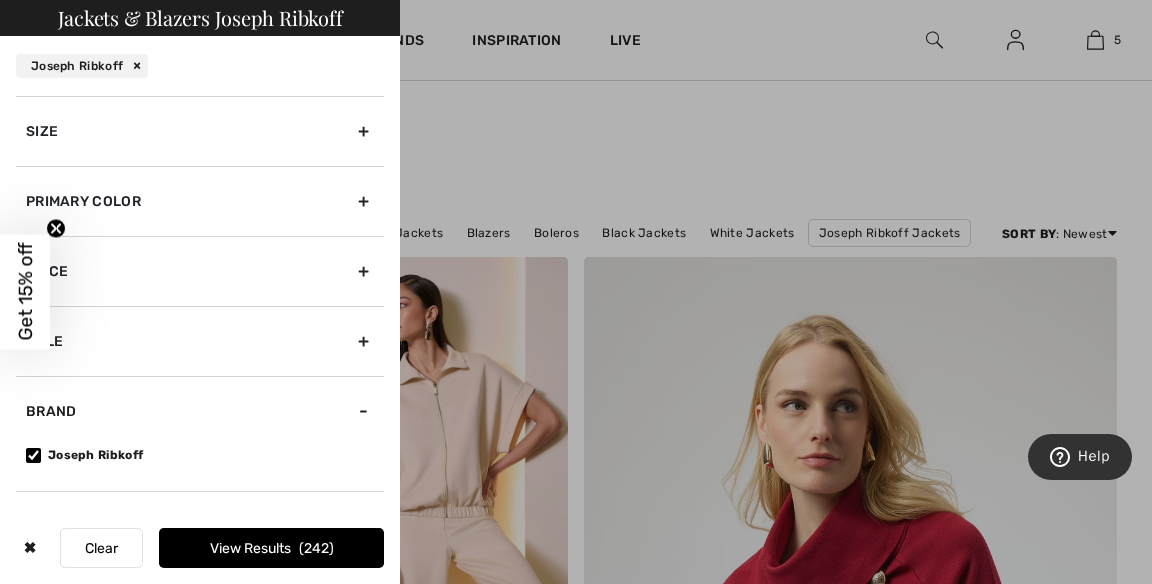 click on "Size" at bounding box center [200, 131] 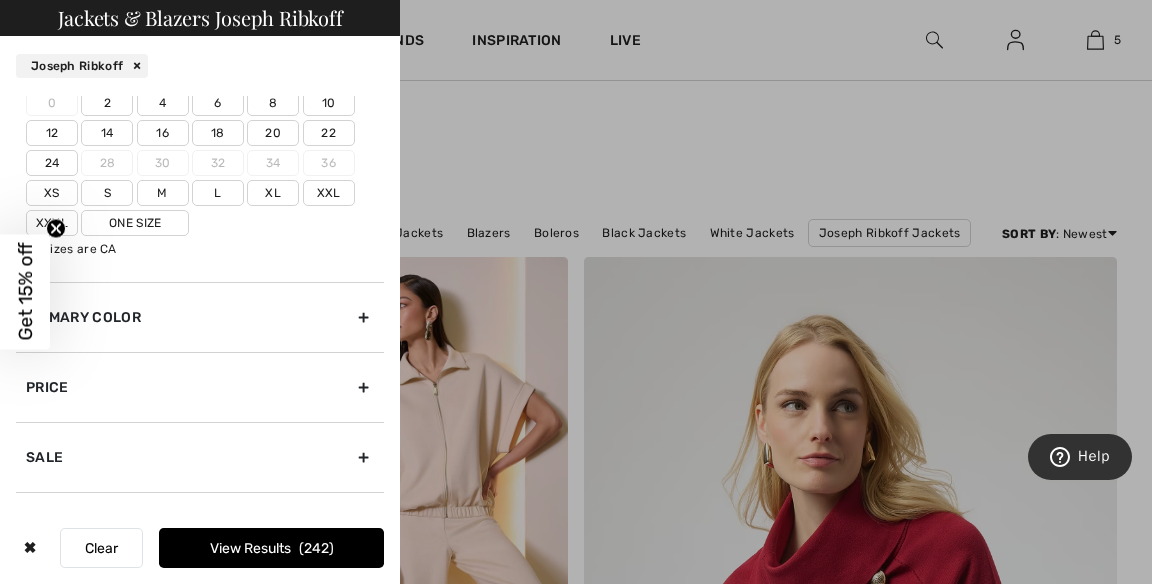 scroll, scrollTop: 70, scrollLeft: 0, axis: vertical 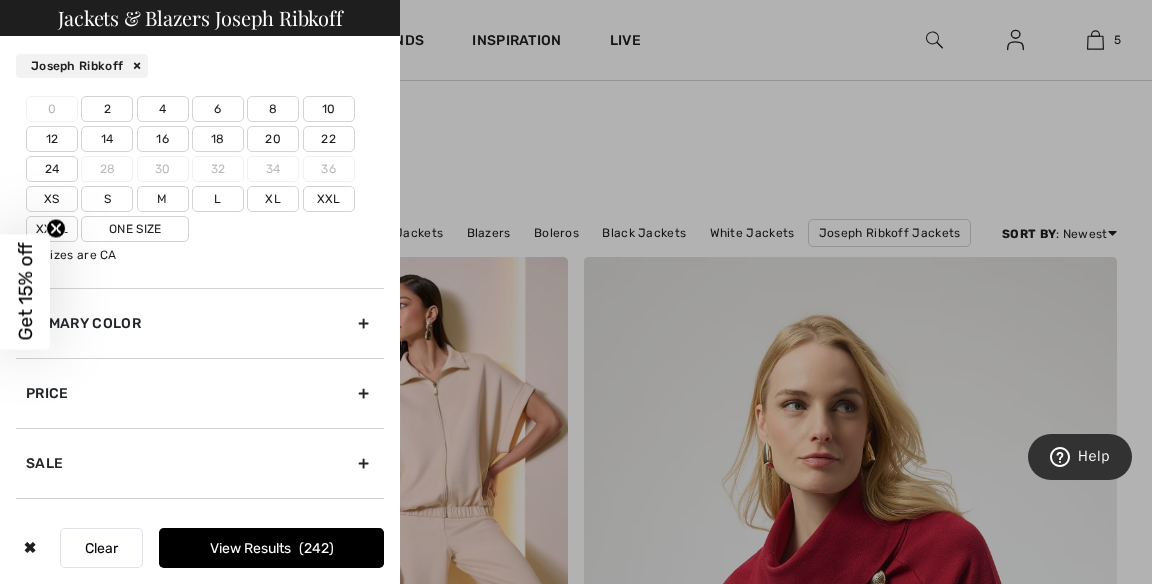 click on "20" at bounding box center [273, 139] 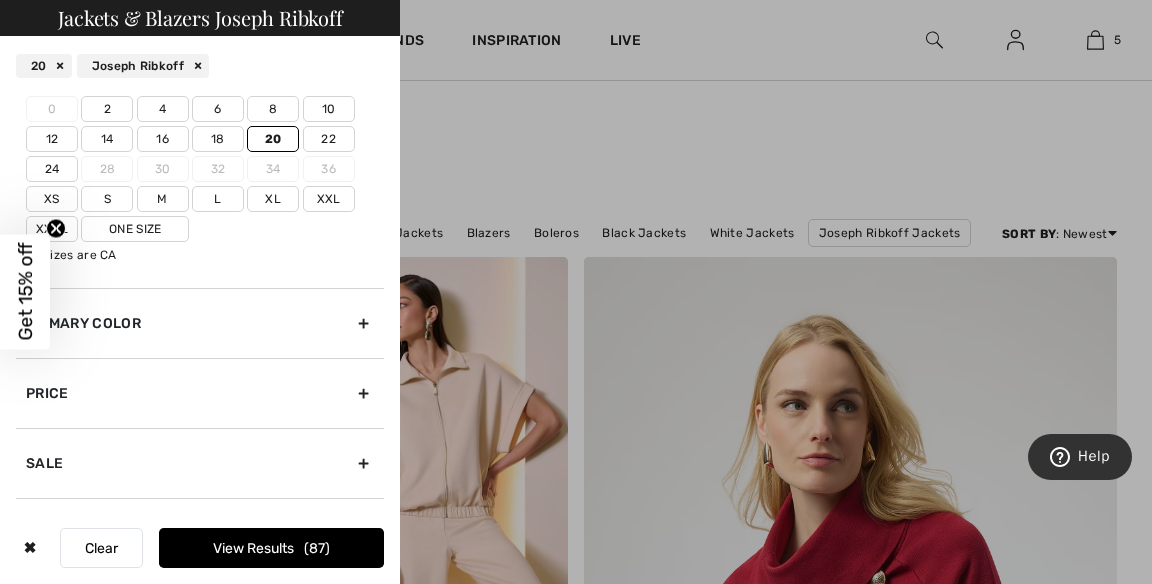 click on "22" at bounding box center (329, 139) 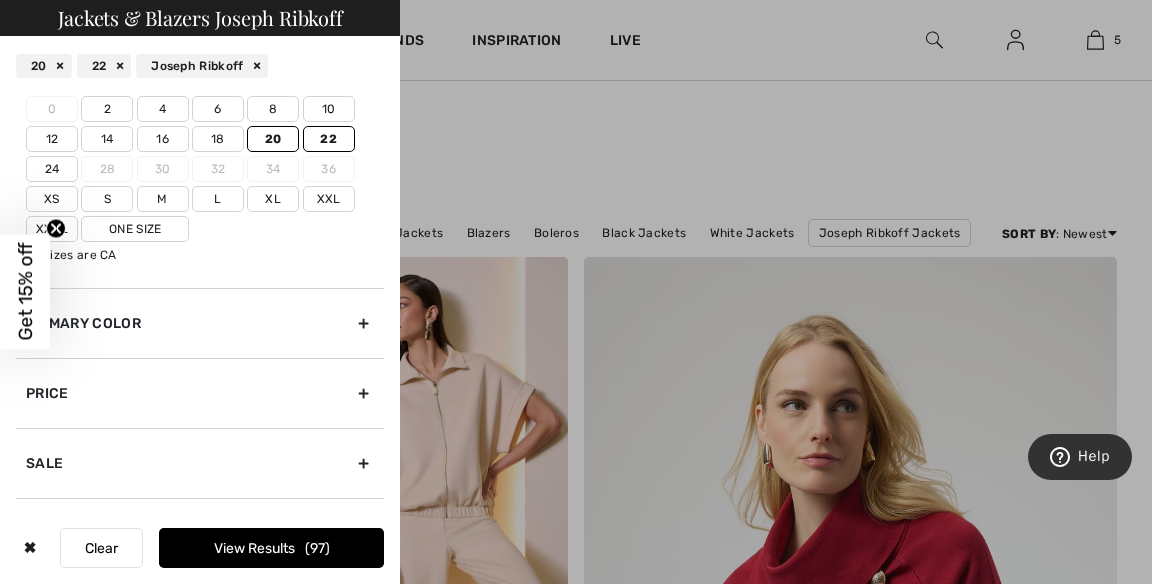 click on "Xxl" at bounding box center (329, 199) 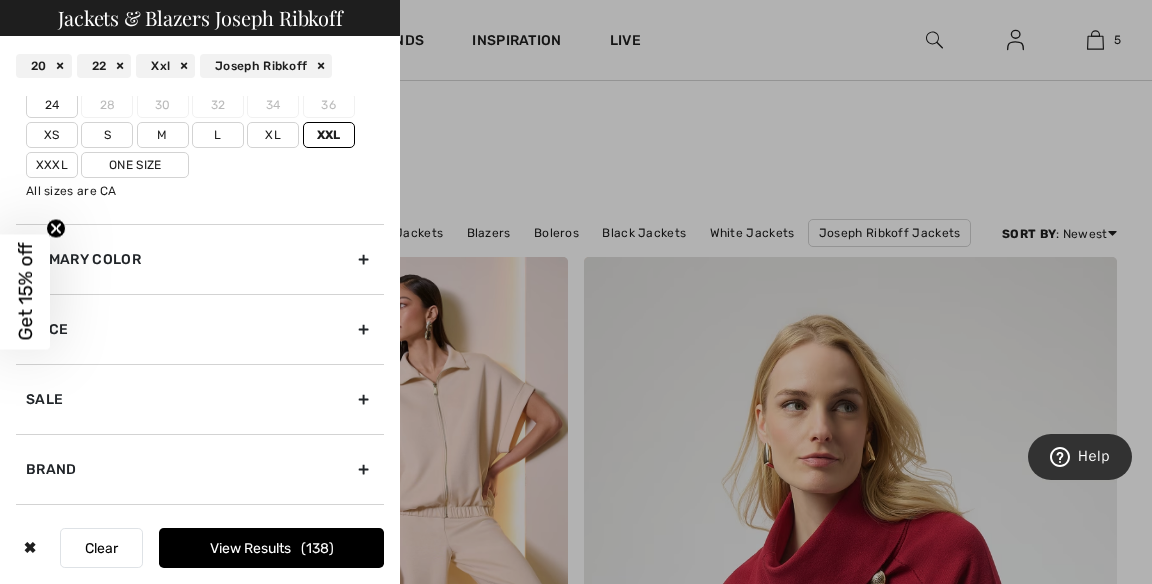 scroll, scrollTop: 192, scrollLeft: 0, axis: vertical 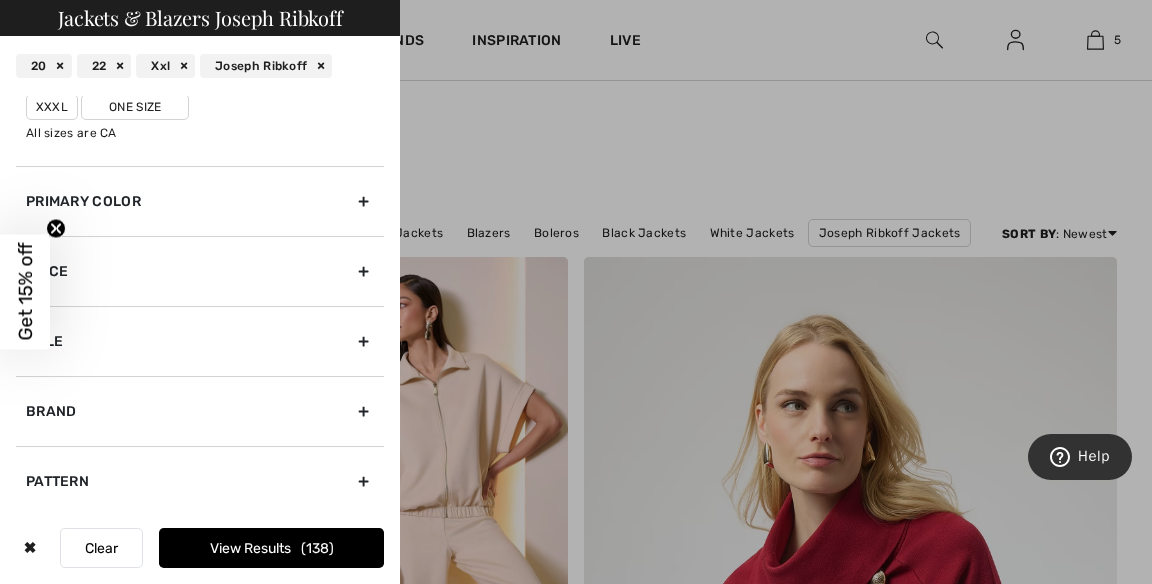 click on "View Results 138" at bounding box center (271, 548) 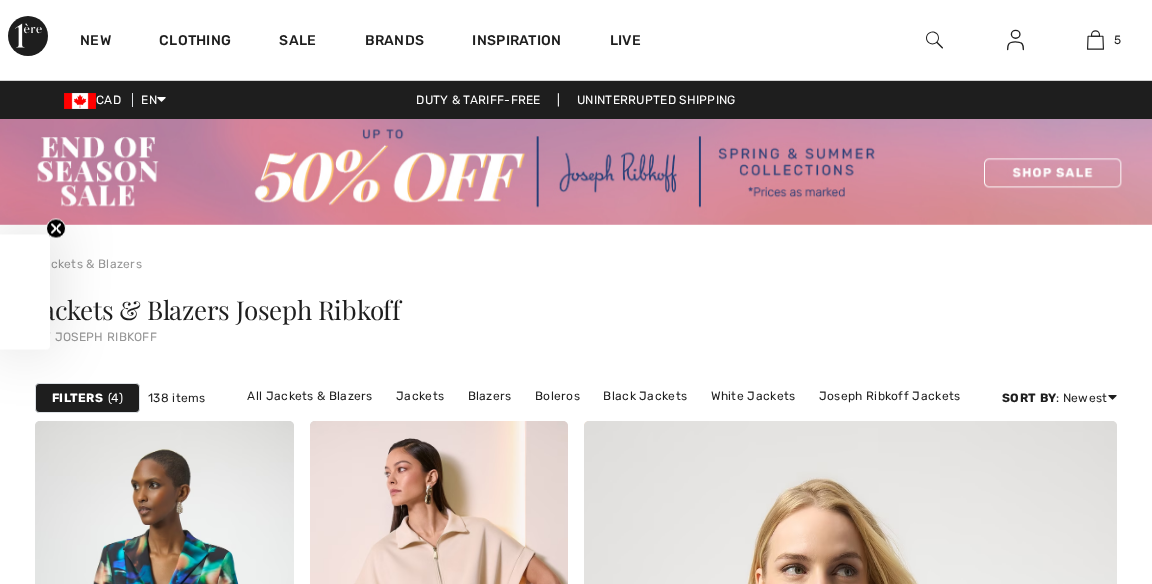 scroll, scrollTop: 290, scrollLeft: 0, axis: vertical 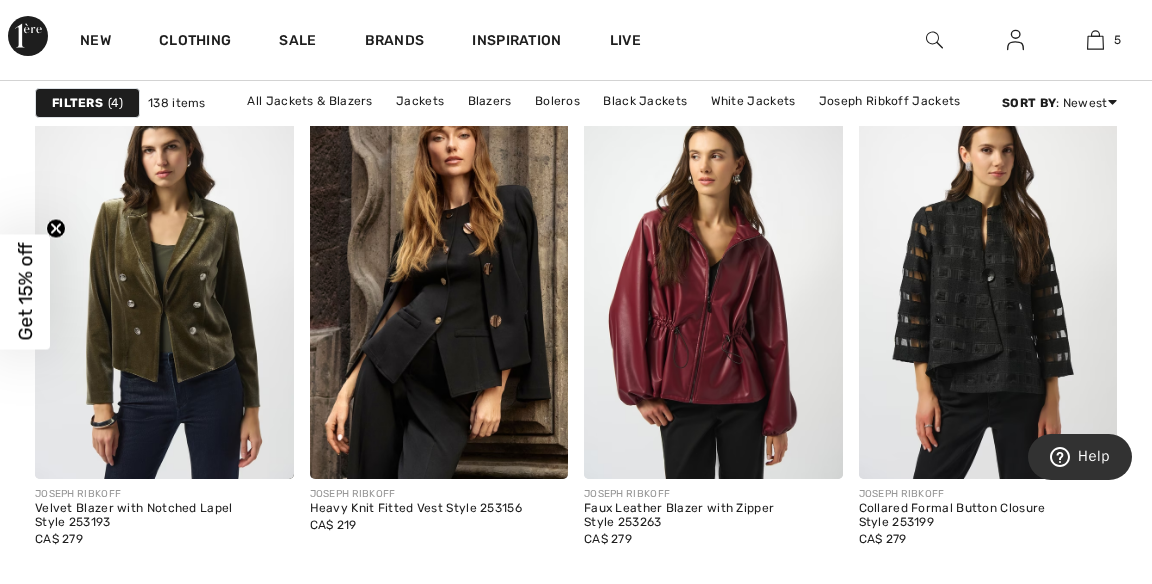 click at bounding box center [1095, 40] 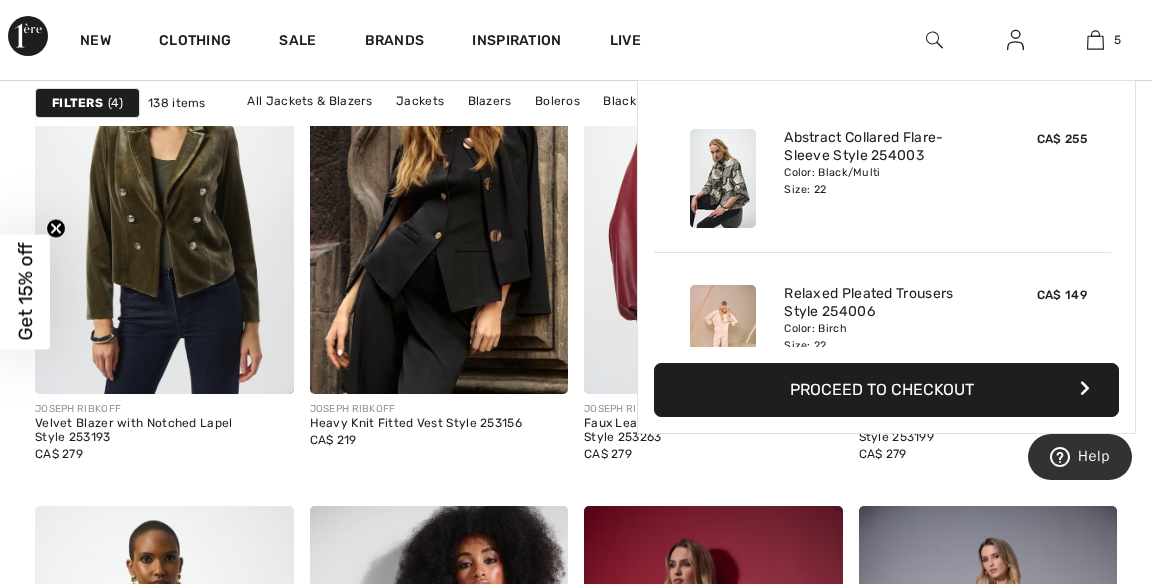 scroll, scrollTop: 7047, scrollLeft: 0, axis: vertical 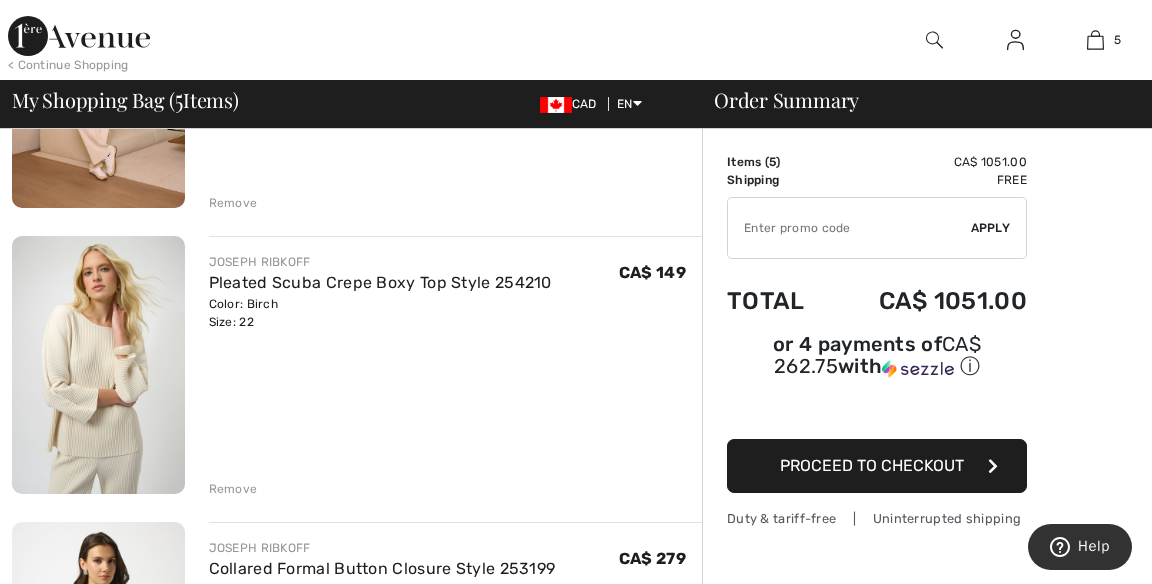 click on "Remove" at bounding box center (233, 489) 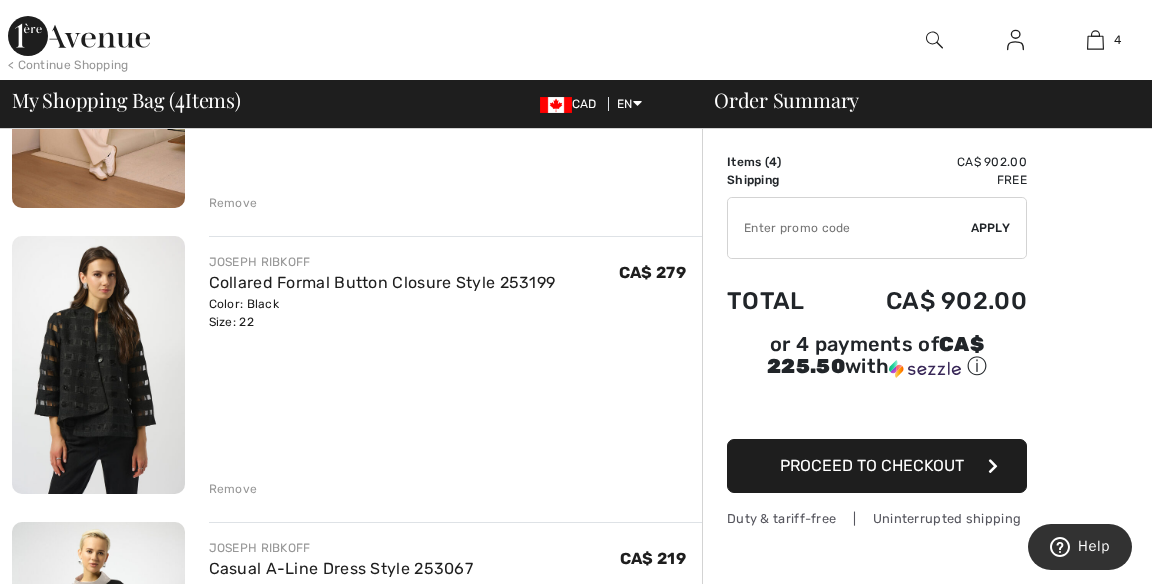 click on "Remove" at bounding box center [456, 201] 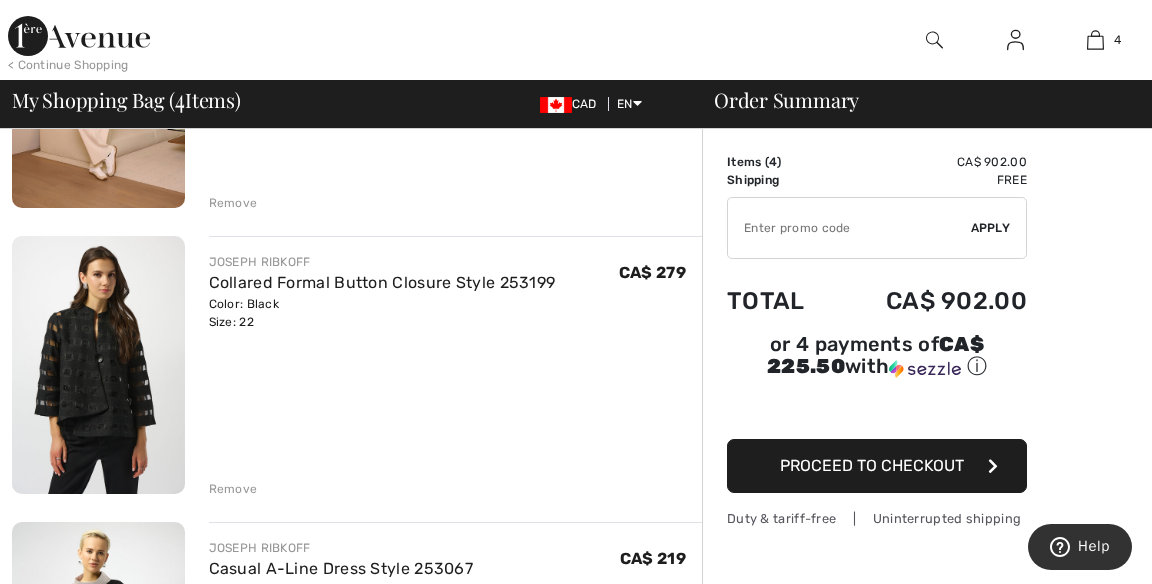 click on "Remove" at bounding box center [233, 203] 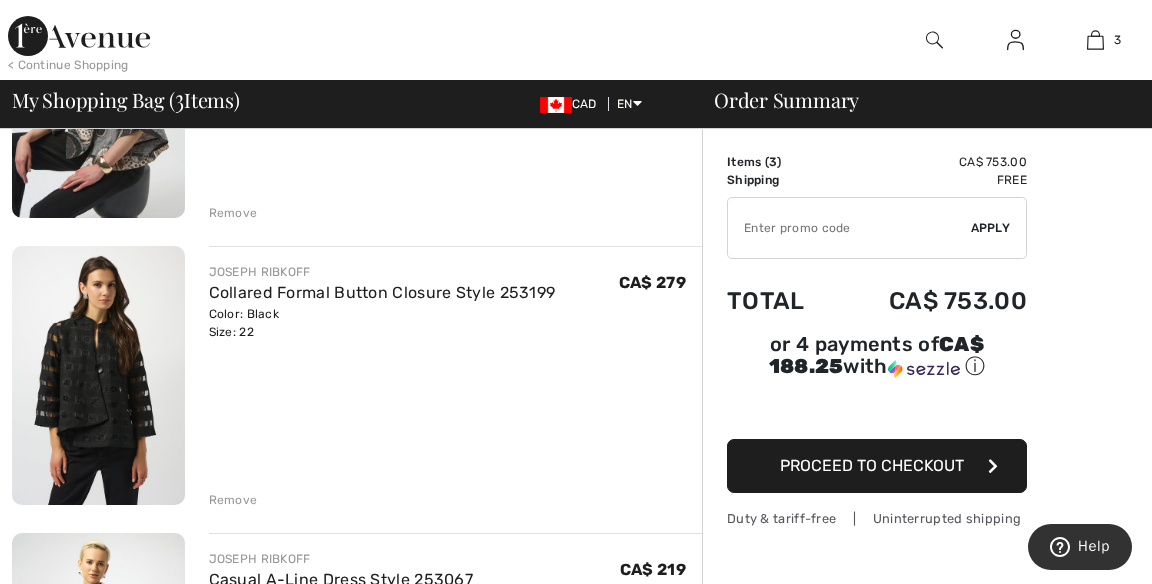 scroll, scrollTop: 331, scrollLeft: 0, axis: vertical 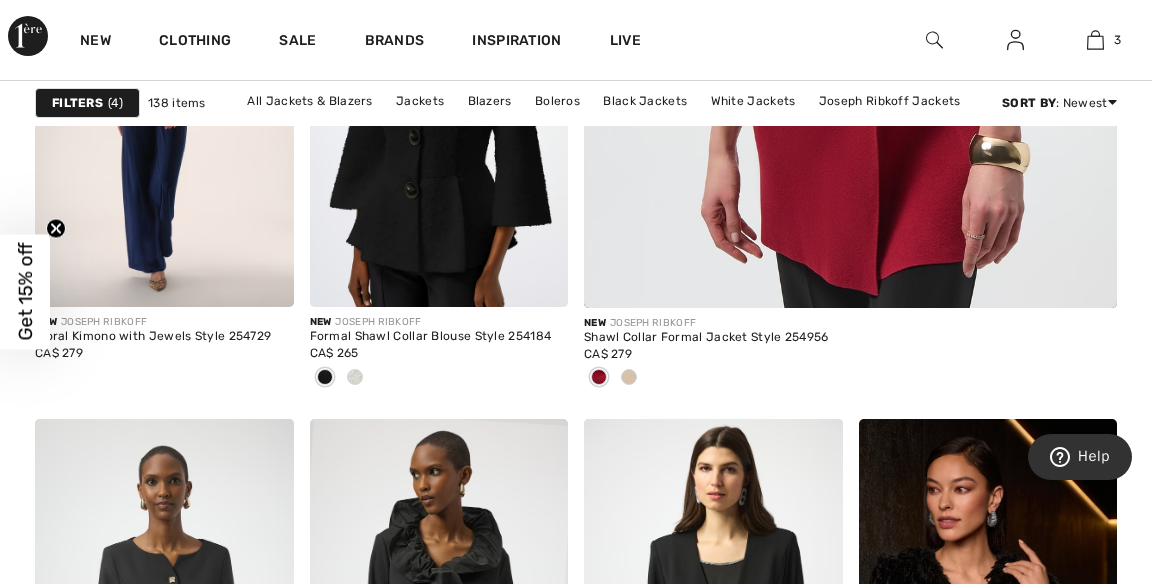 click at bounding box center (851, -101) 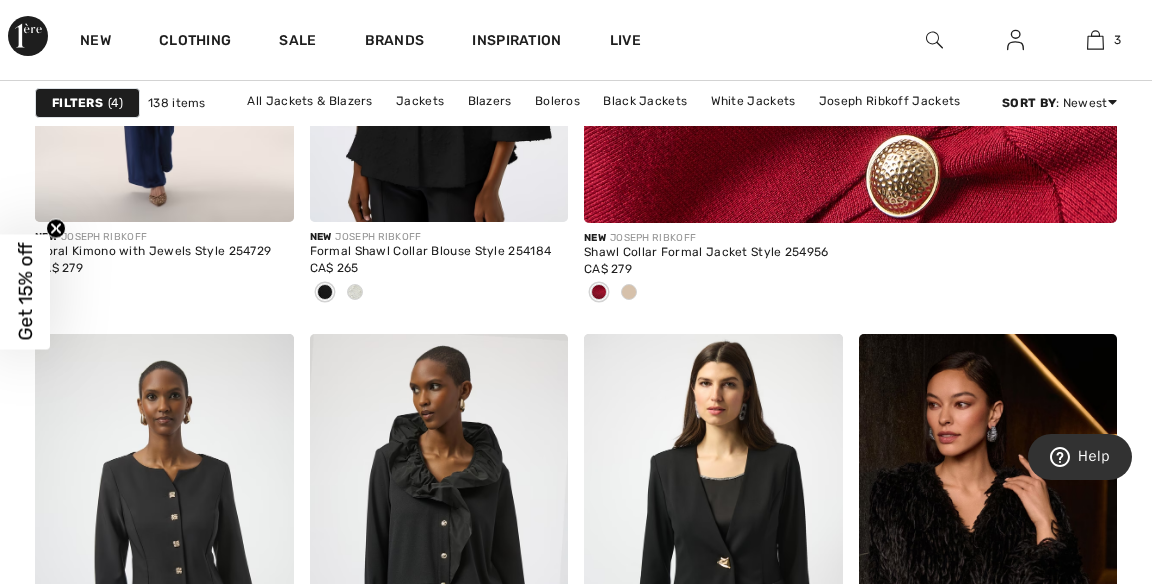scroll, scrollTop: 1097, scrollLeft: 0, axis: vertical 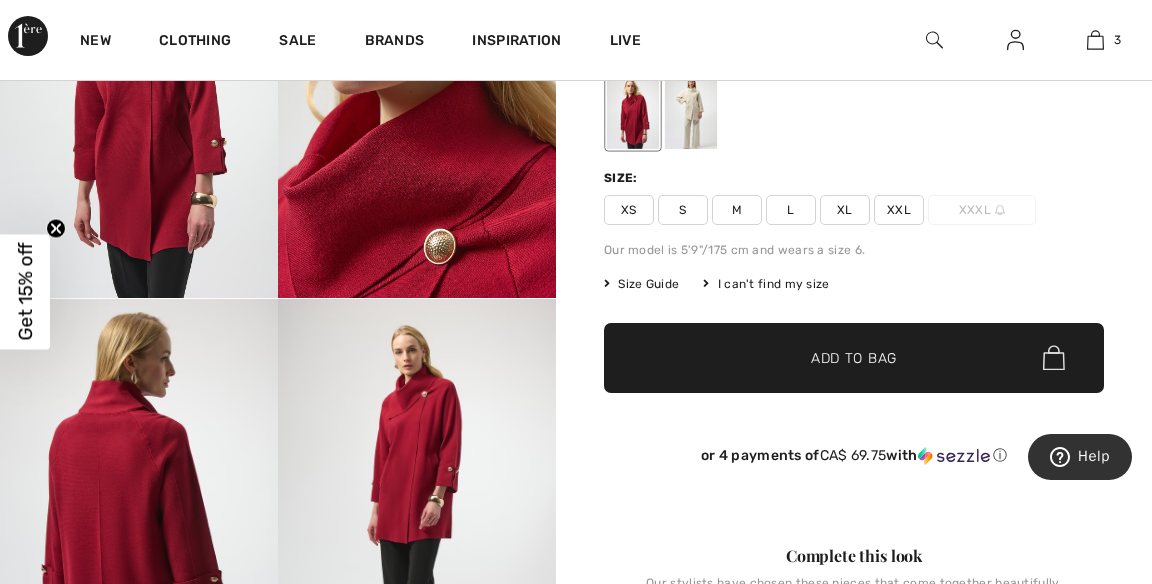 click at bounding box center [691, 111] 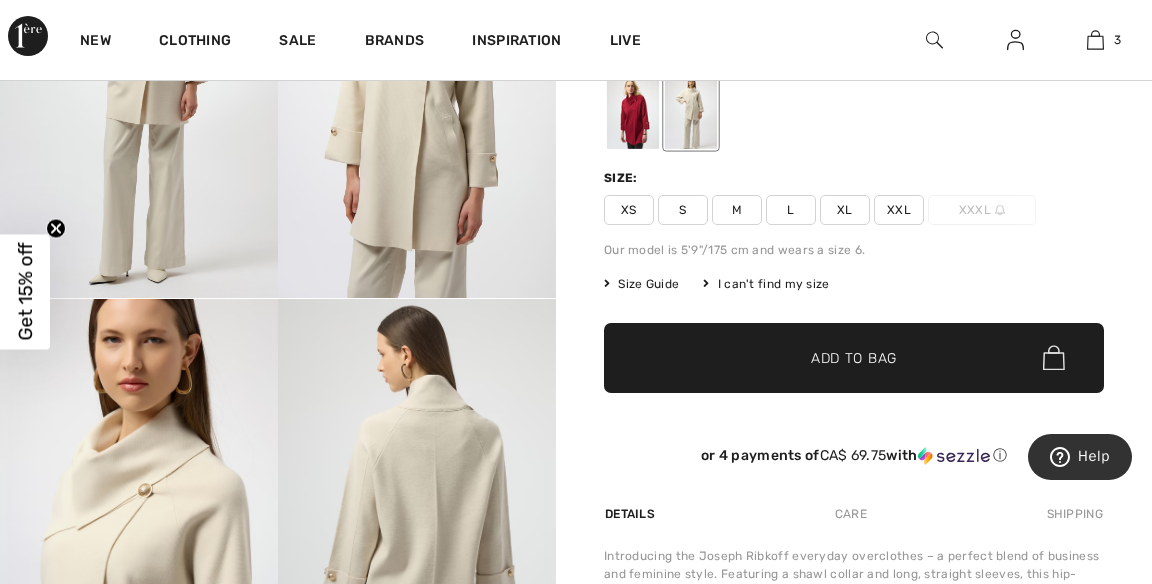 click on "XXL" at bounding box center (899, 210) 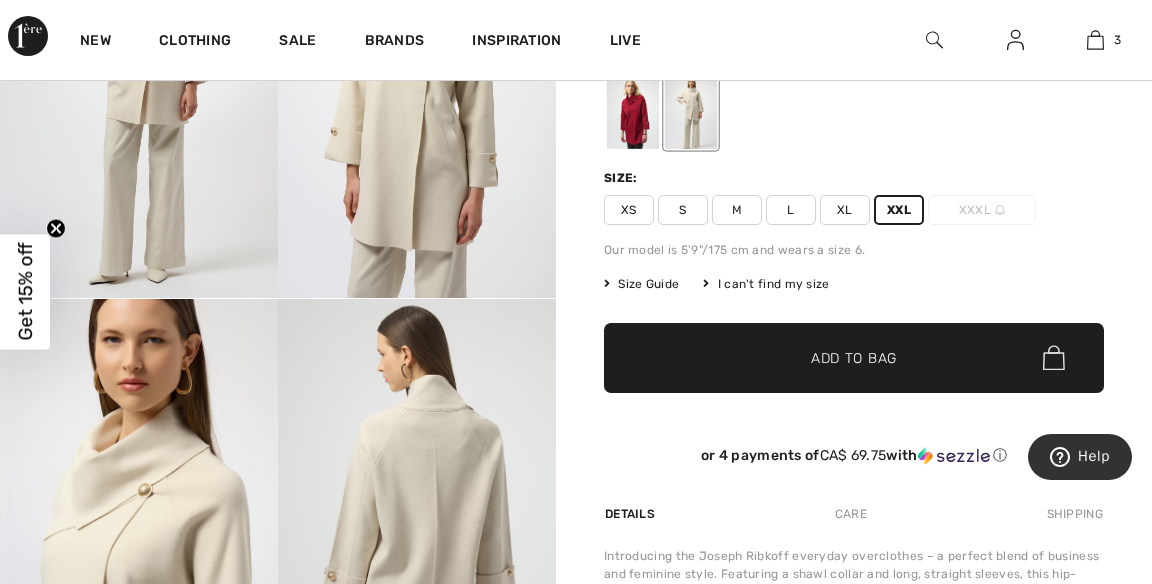 click on "✔ Added to Bag
Add to Bag" at bounding box center [854, 358] 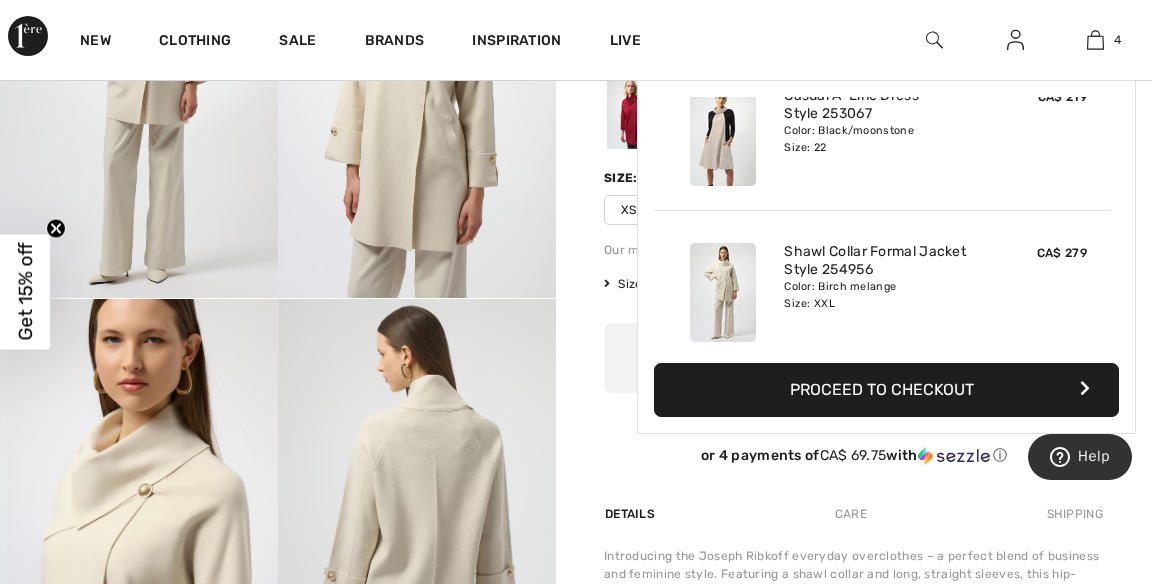 scroll, scrollTop: 373, scrollLeft: 0, axis: vertical 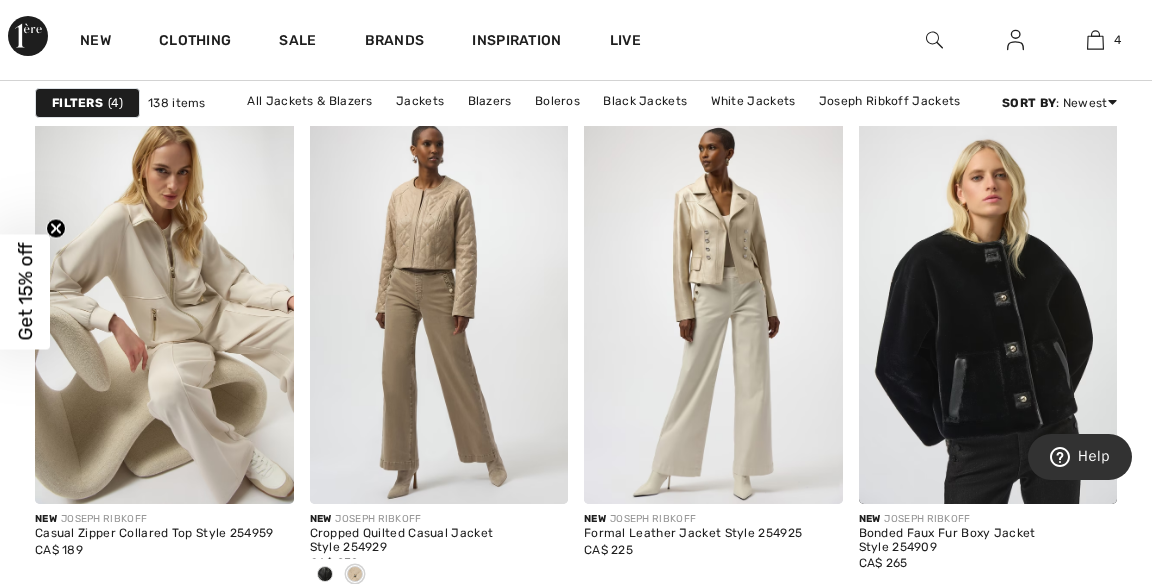 click at bounding box center (439, 310) 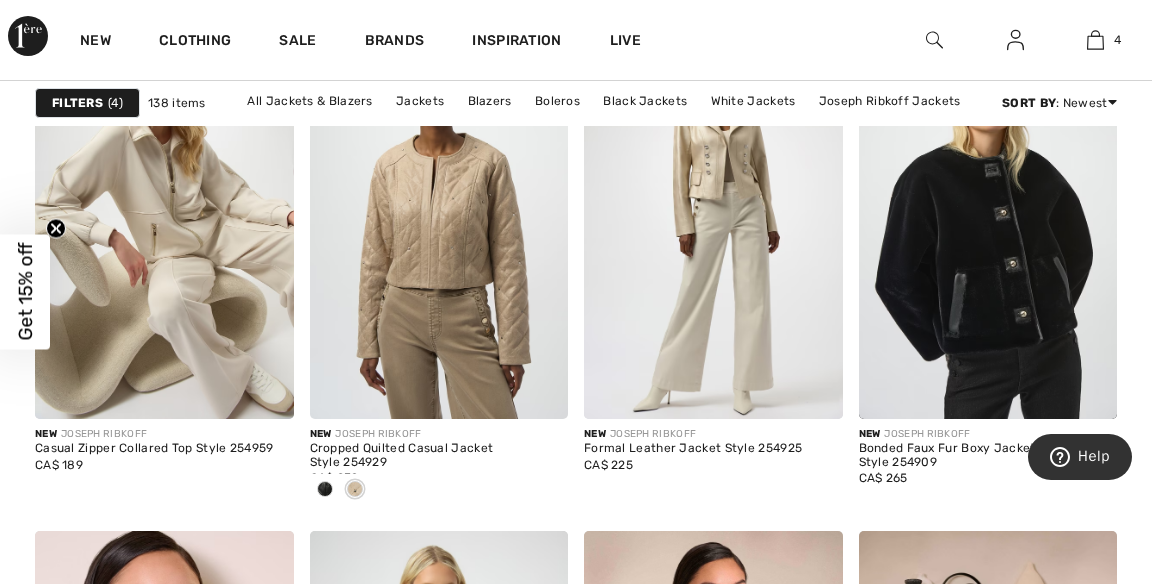 scroll, scrollTop: 3090, scrollLeft: 0, axis: vertical 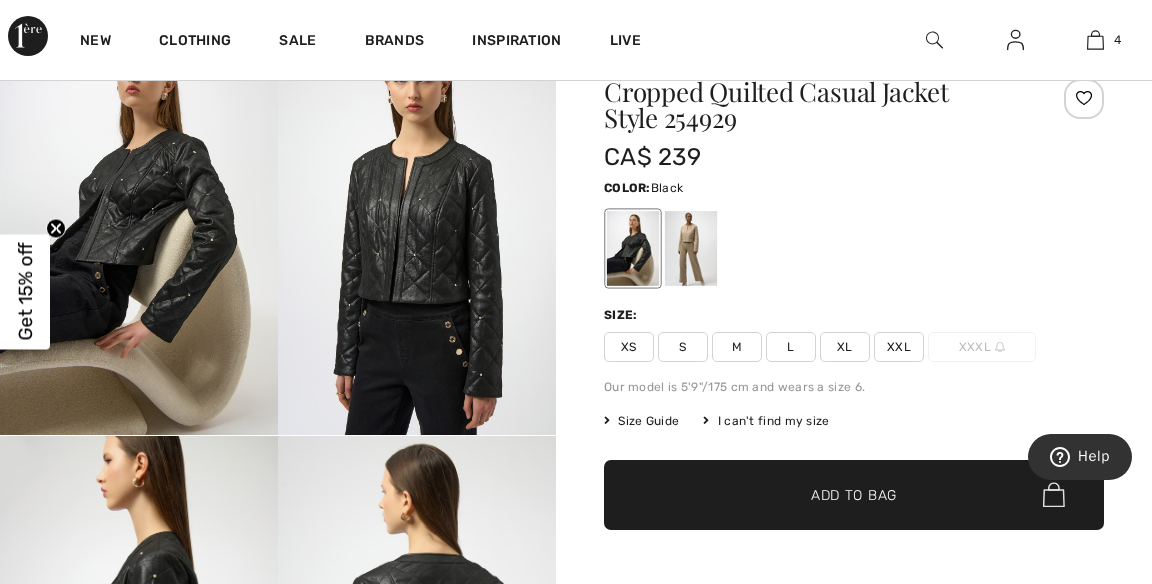 click at bounding box center [691, 248] 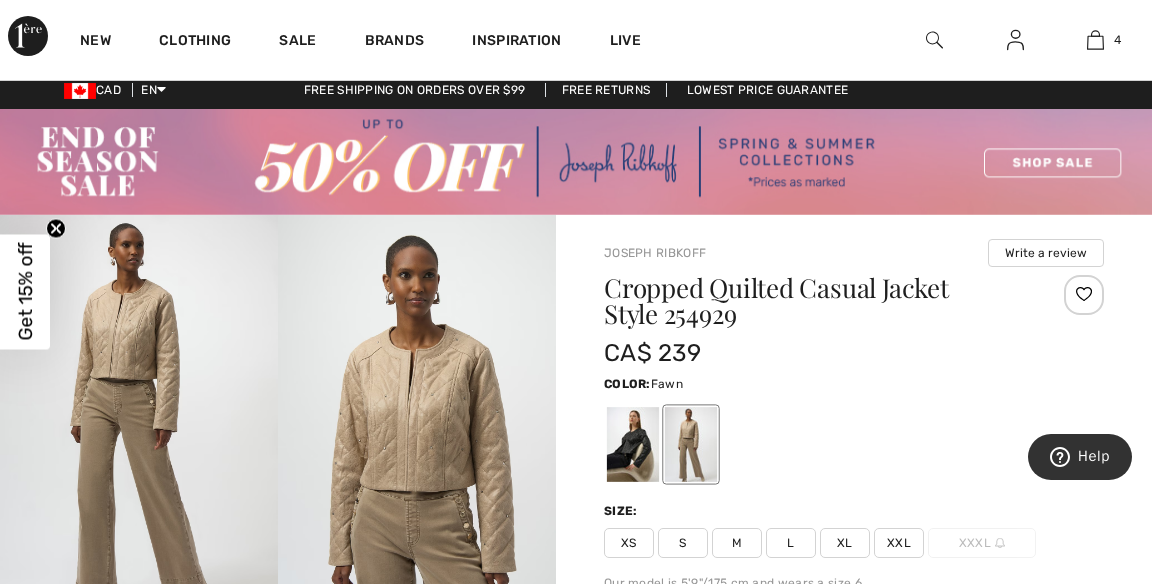 scroll, scrollTop: 0, scrollLeft: 0, axis: both 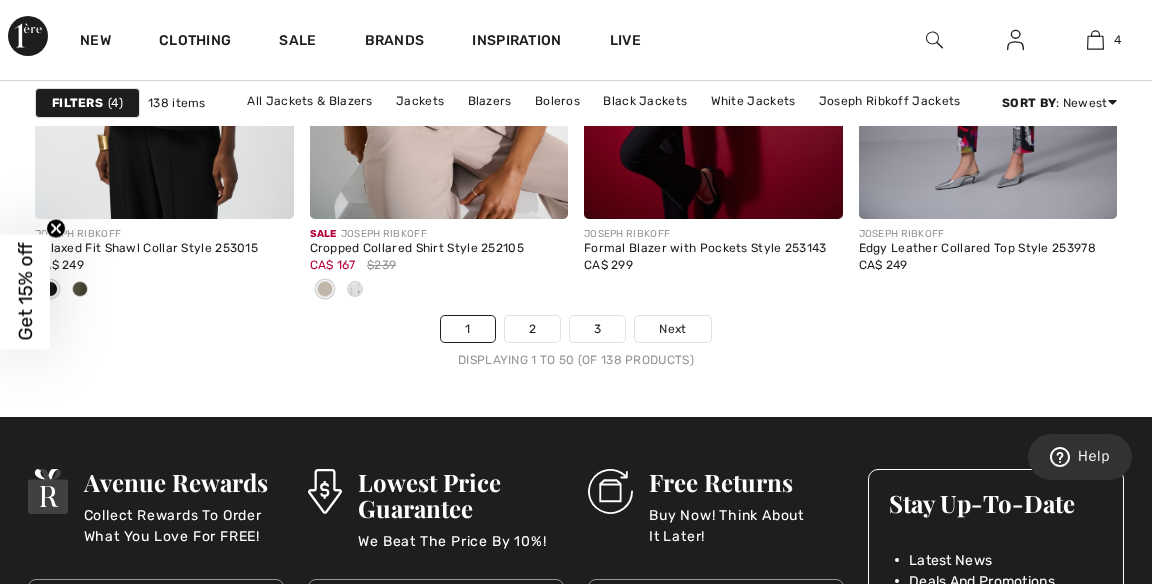 click on "Next" at bounding box center [672, 329] 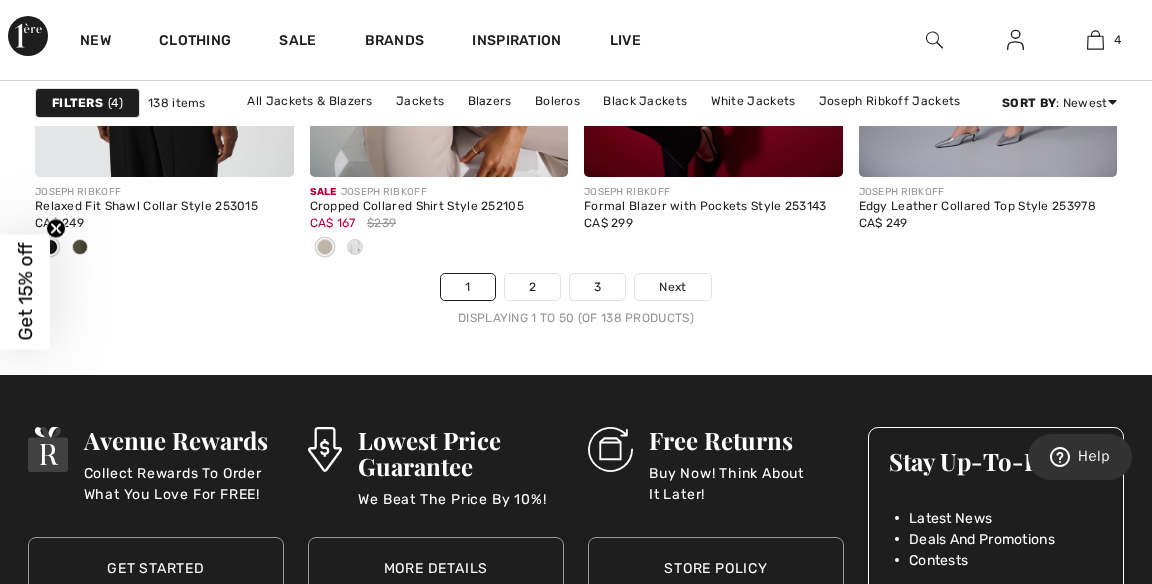 scroll, scrollTop: 7807, scrollLeft: 0, axis: vertical 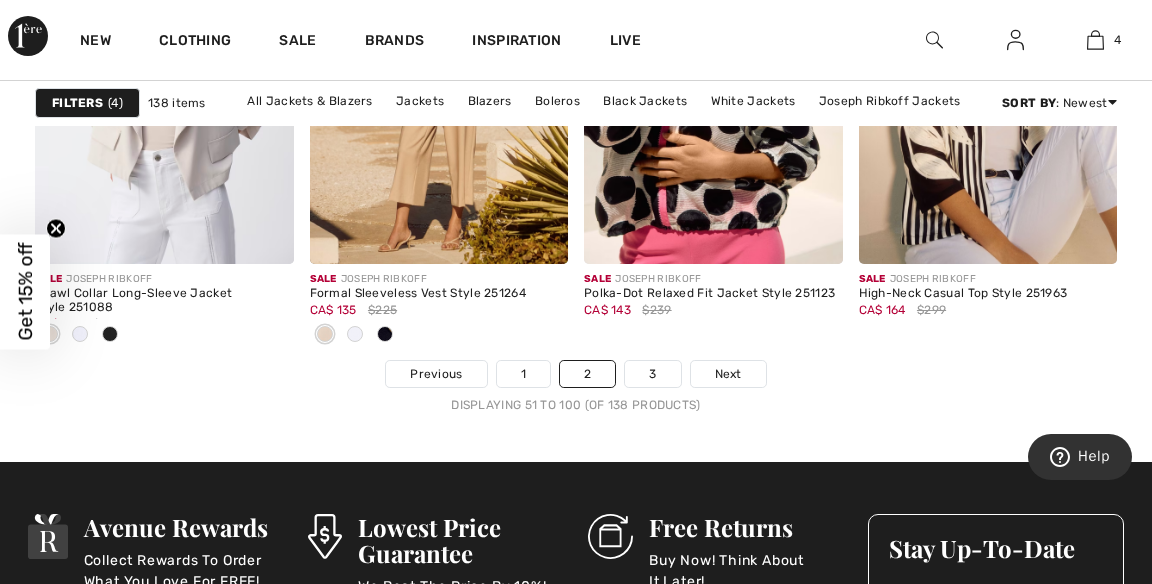 click on "Next" at bounding box center [728, 374] 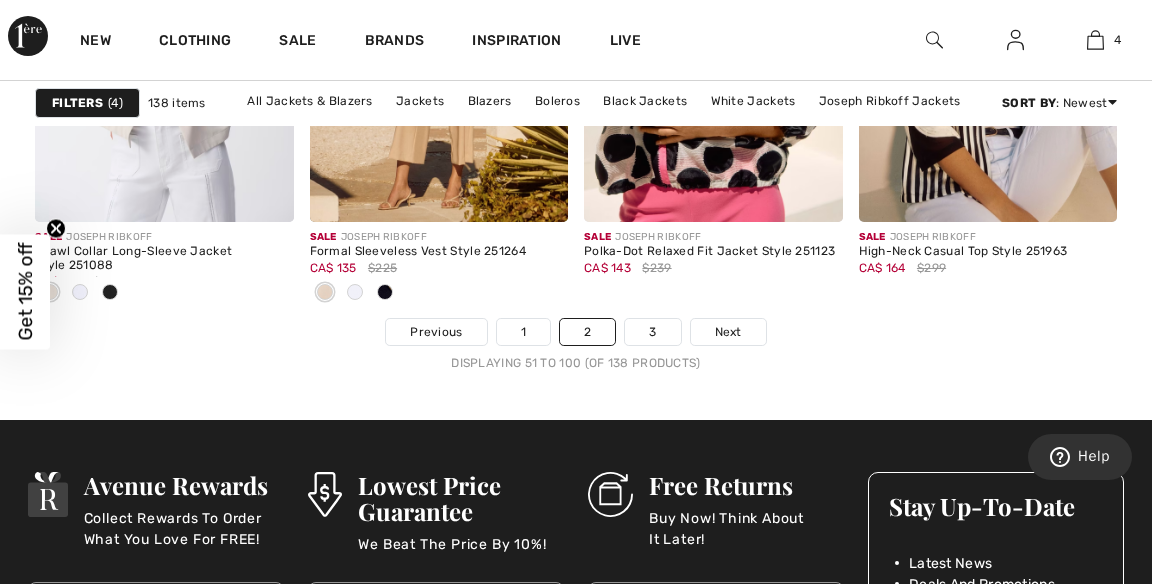 scroll, scrollTop: 7762, scrollLeft: 0, axis: vertical 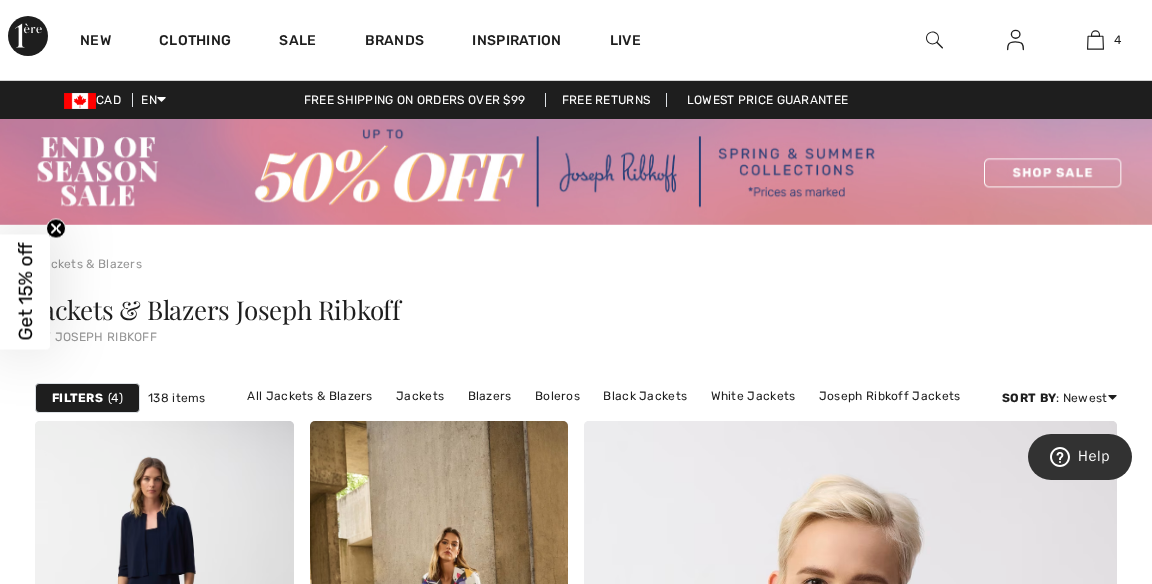 click on "4" at bounding box center [1095, 40] 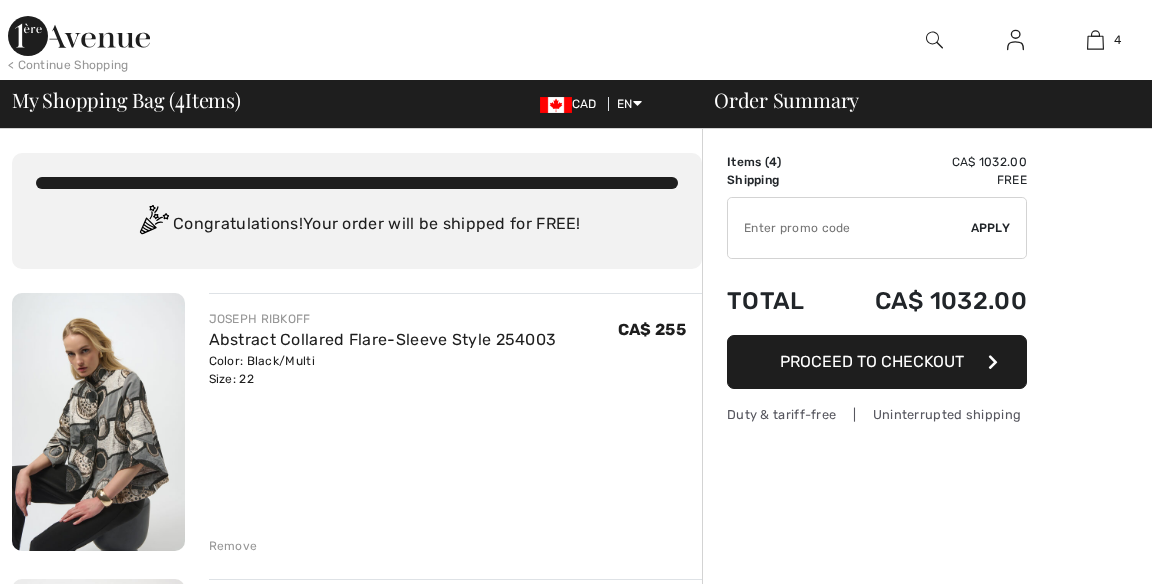 scroll, scrollTop: 0, scrollLeft: 0, axis: both 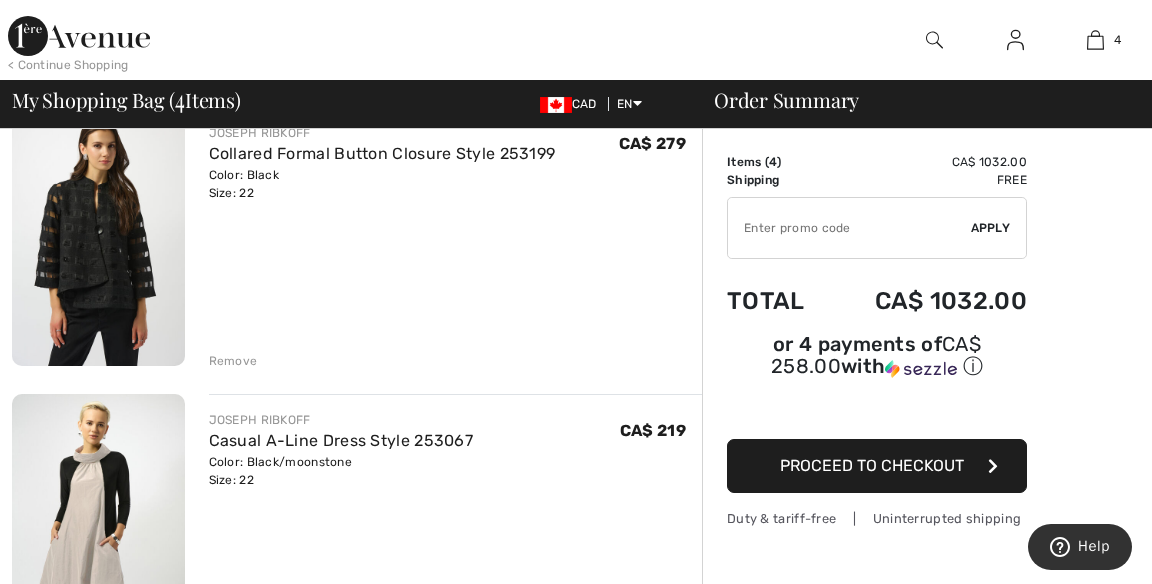 click on "Remove" at bounding box center (233, 361) 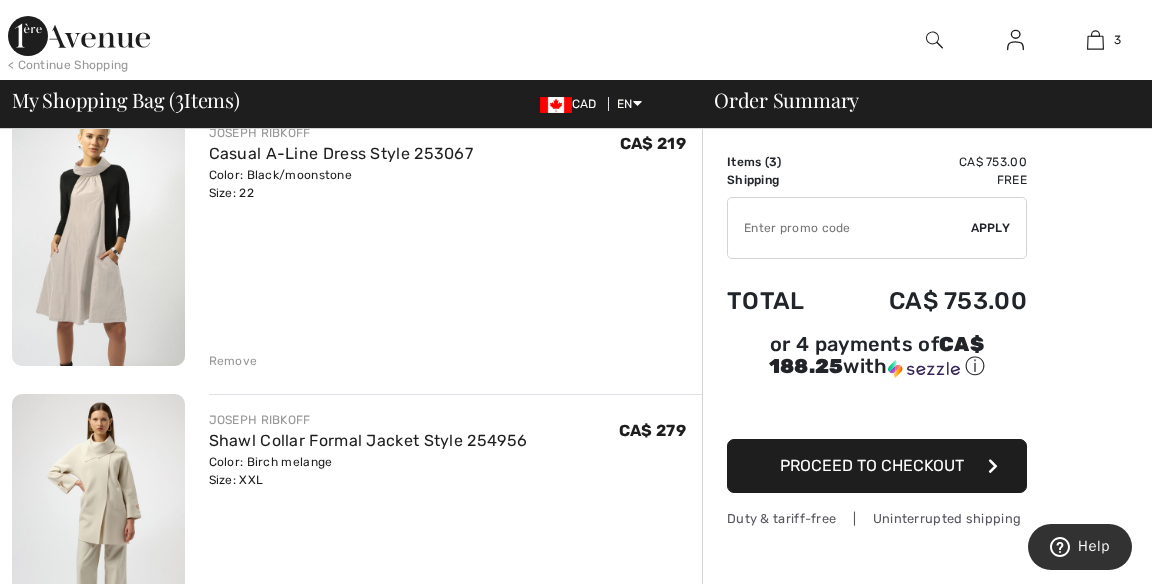click on "Remove" at bounding box center (233, 361) 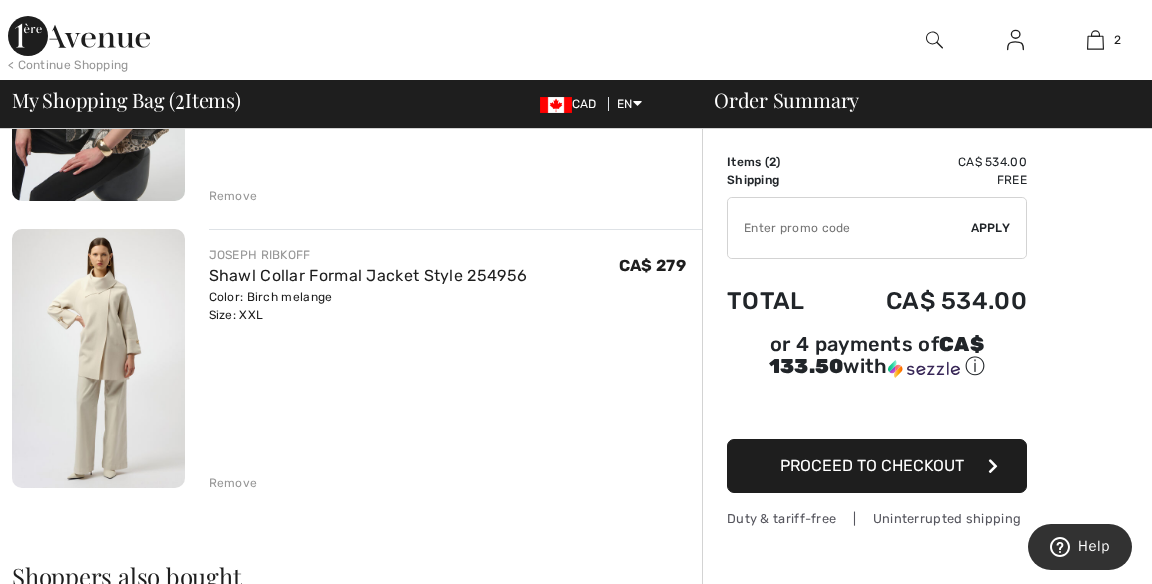 scroll, scrollTop: 364, scrollLeft: 0, axis: vertical 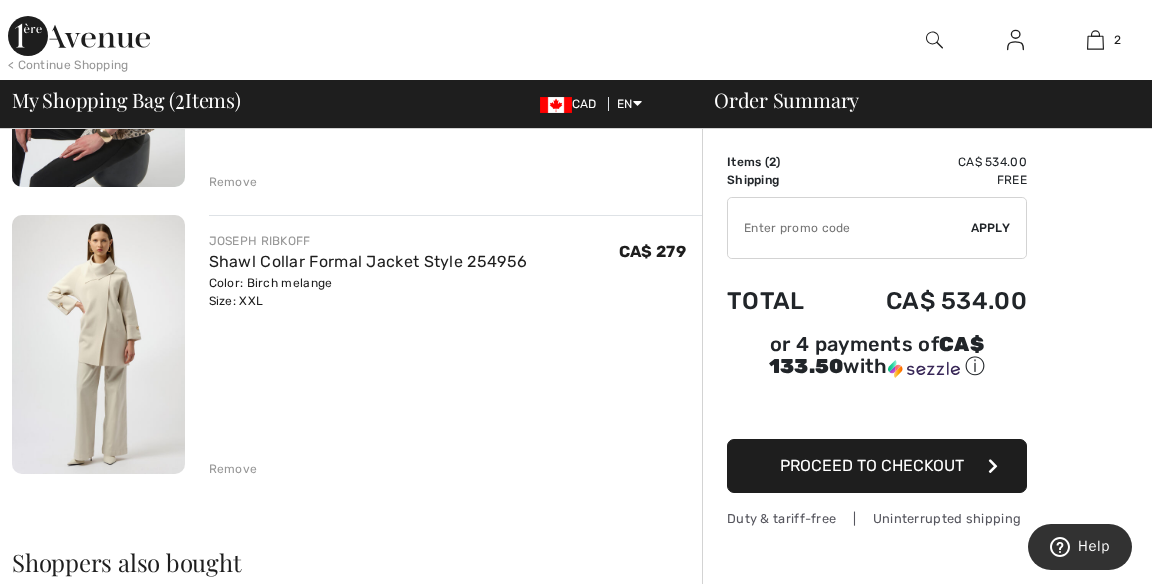 click on "Shawl Collar Formal Jacket Style 254956" at bounding box center (368, 261) 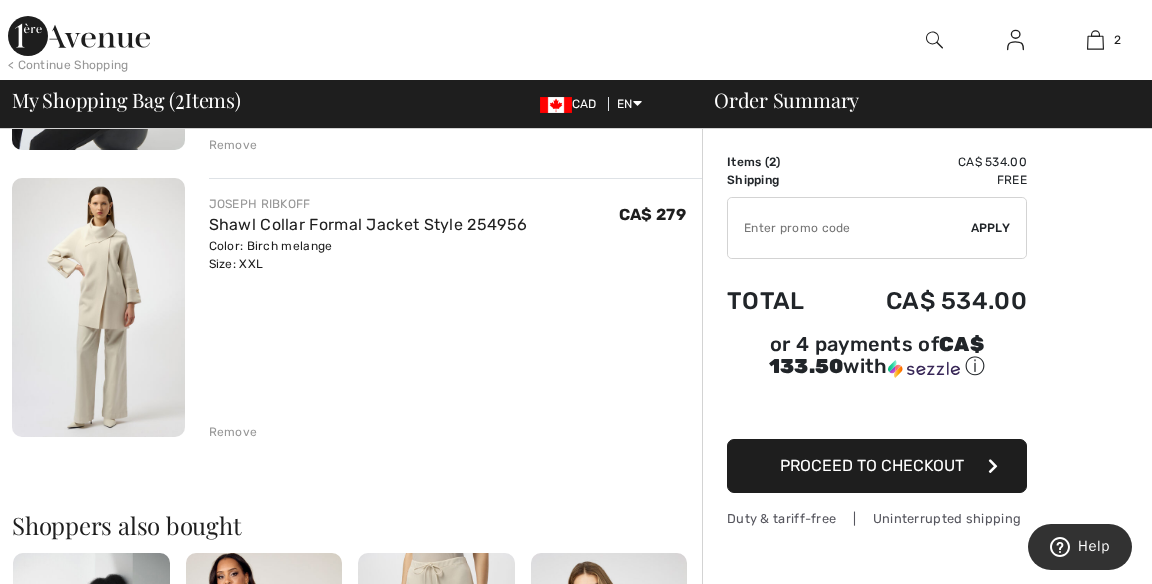 scroll, scrollTop: 460, scrollLeft: 0, axis: vertical 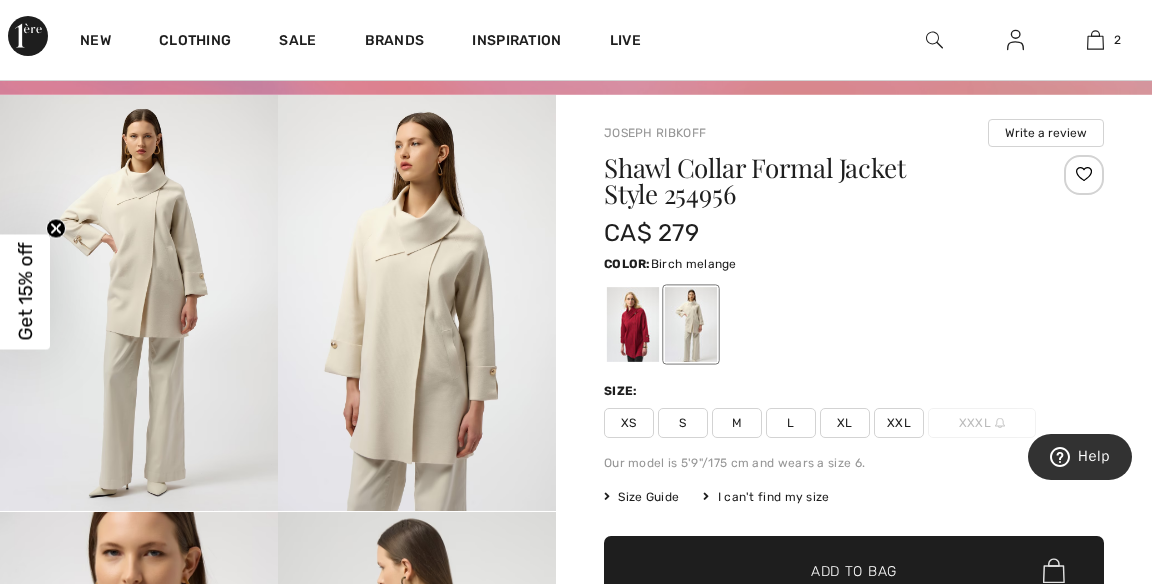 click at bounding box center [633, 324] 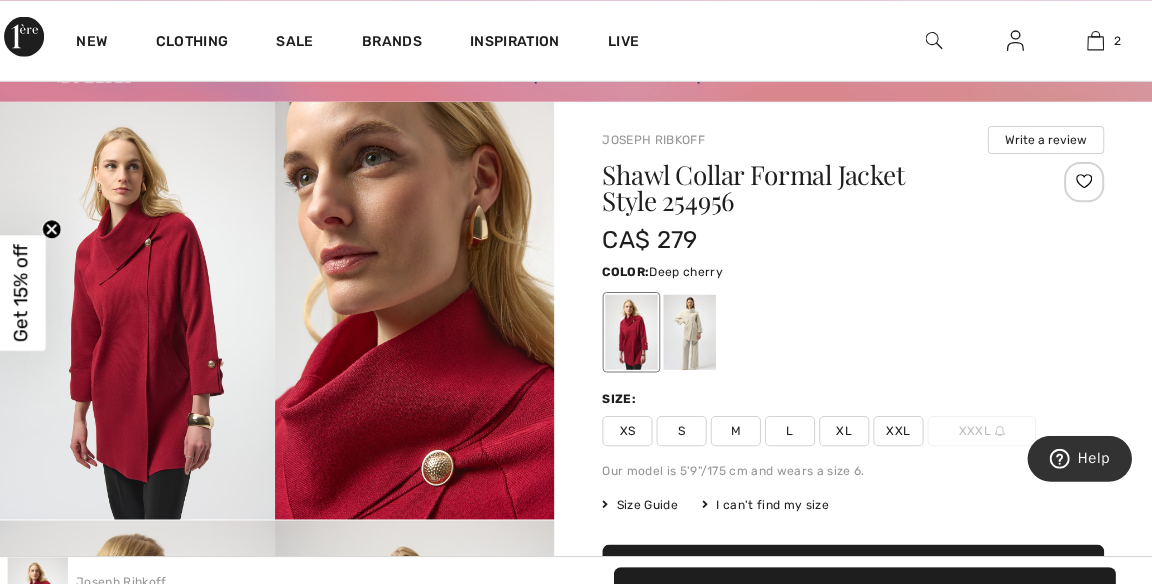 scroll, scrollTop: 0, scrollLeft: 0, axis: both 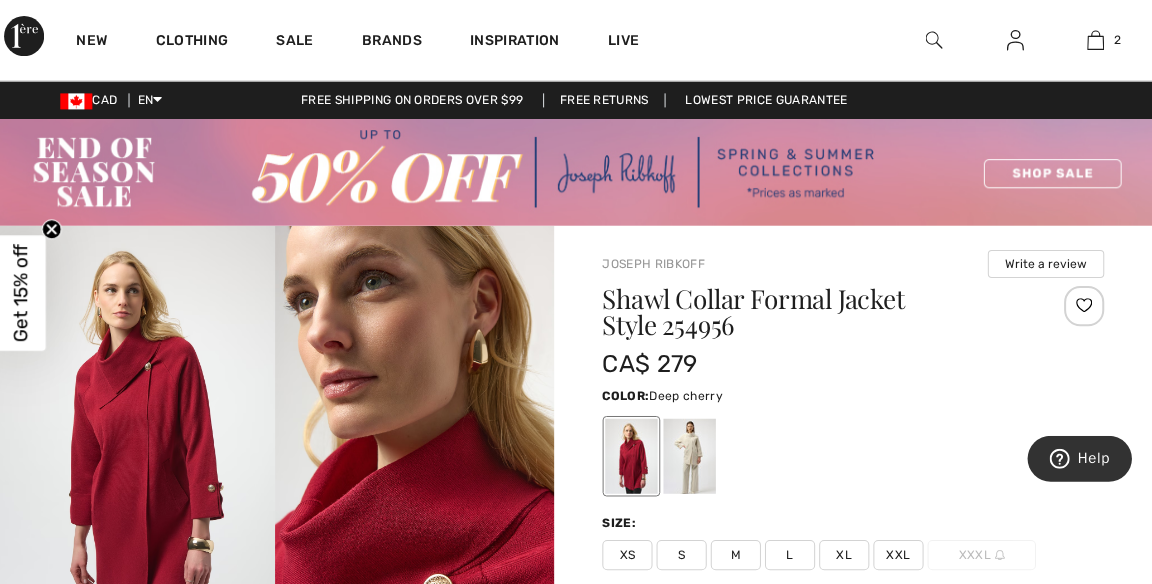 click at bounding box center (1095, 40) 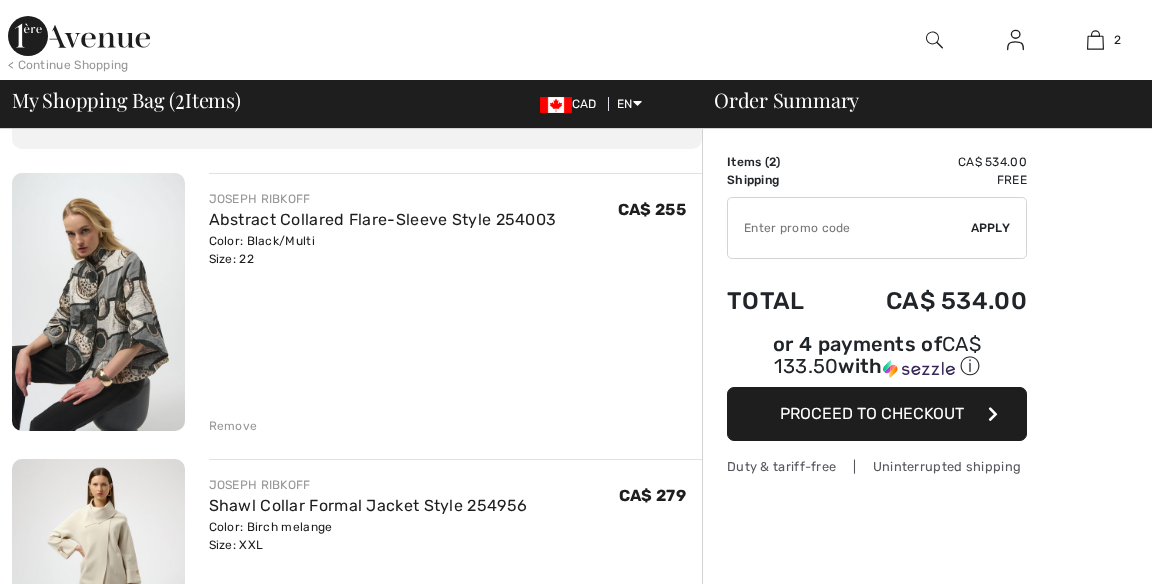 scroll, scrollTop: 0, scrollLeft: 0, axis: both 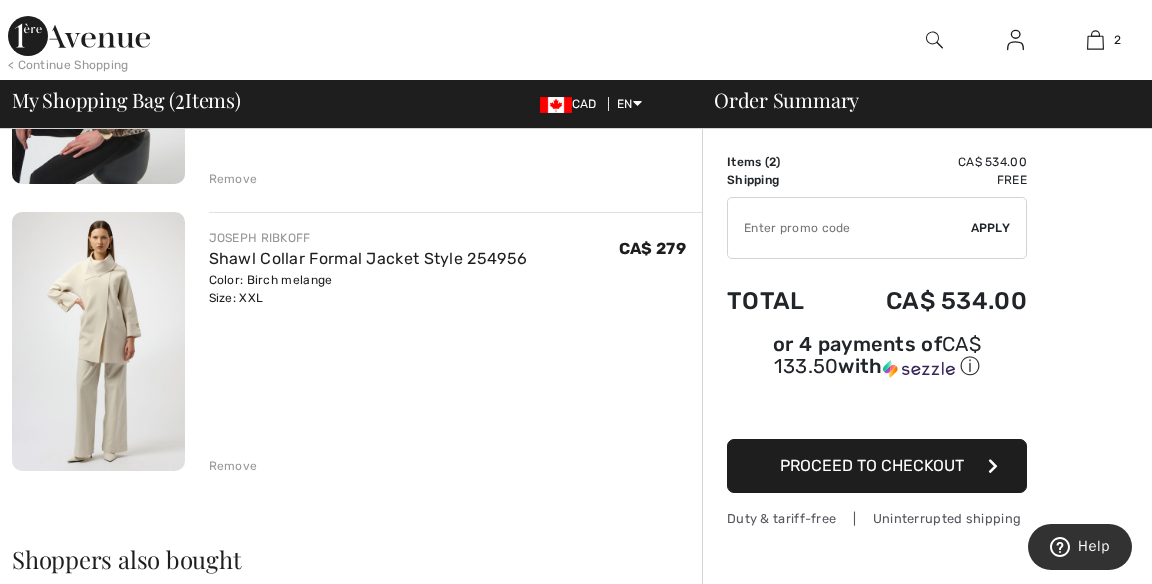 click on "Shawl Collar Formal Jacket Style 254956" at bounding box center [368, 258] 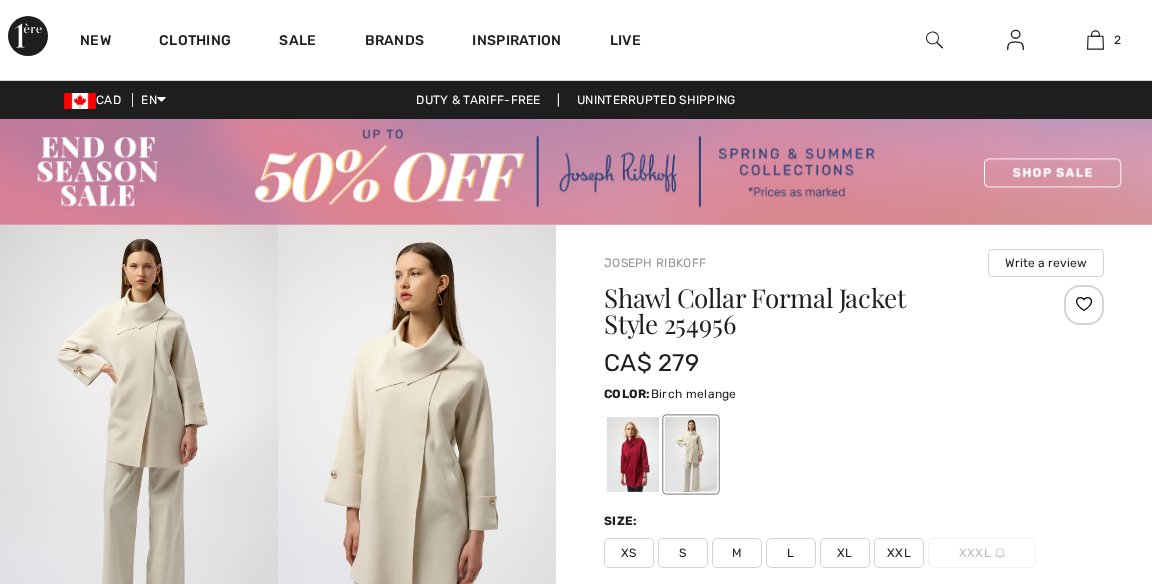 scroll, scrollTop: 184, scrollLeft: 0, axis: vertical 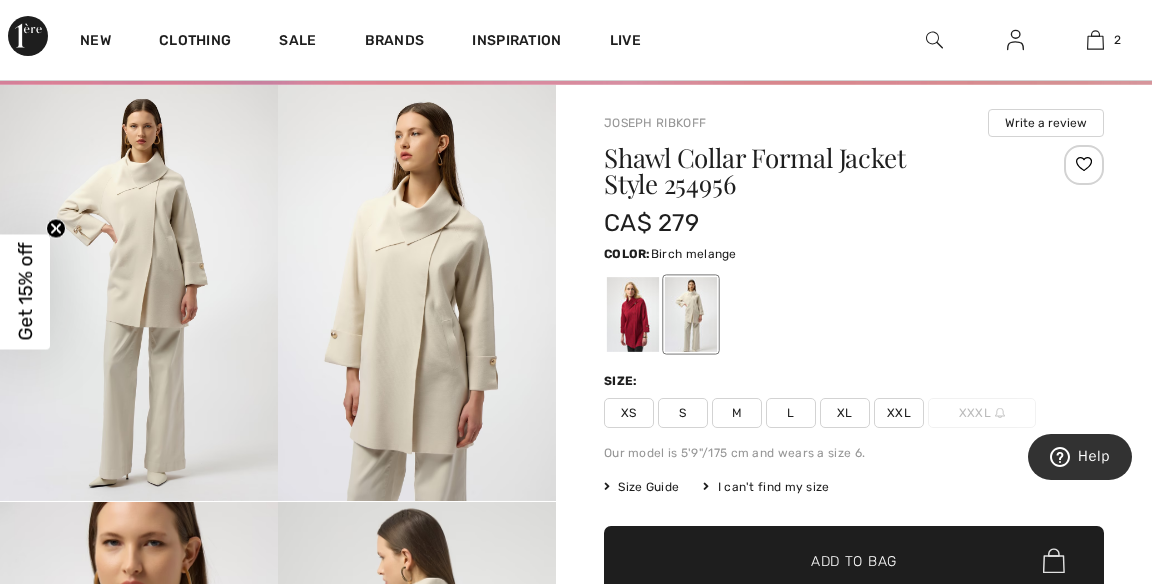 click on "Joseph Ribkoff
Write a review
Shawl Collar Formal Jacket  Style 254956
CA$ 279
Color:  Birch melange
Size:
XS S M L XL XXL XXXL
Our model is 5'9"/175 cm and wears a size 6.
Size Guide
I can't find my size
Select Size
XS
S
M
L
XL
XXL
XXXL - Sold Out
✔ Added to Bag
Add to Bag
or 4 payments of  CA$ 69.75  with    ⓘ
Details
Care
Shipping" at bounding box center [854, 722] 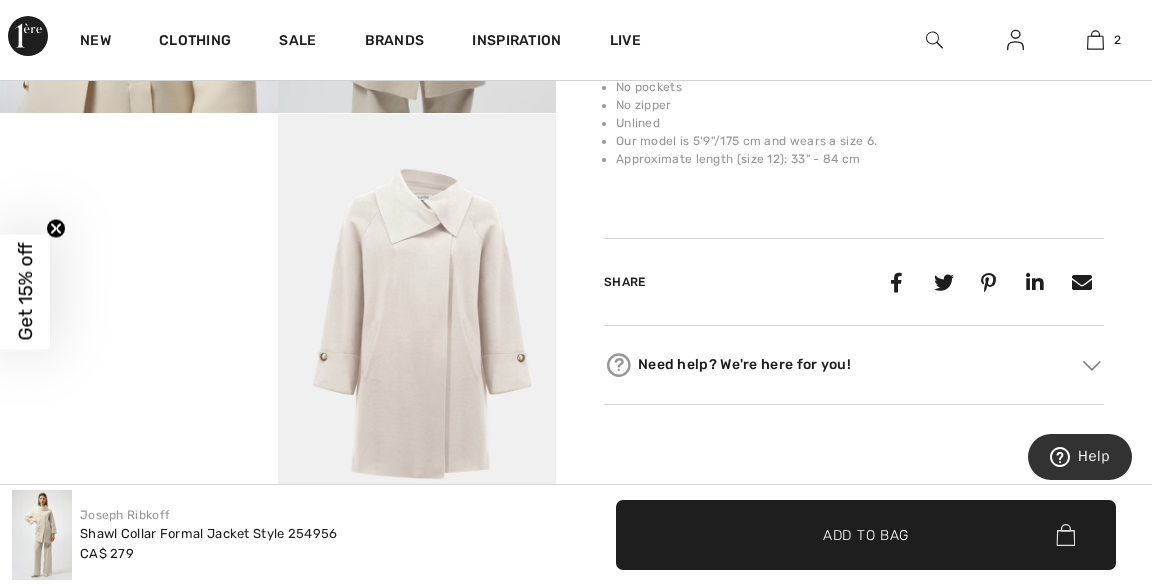 scroll, scrollTop: 948, scrollLeft: 0, axis: vertical 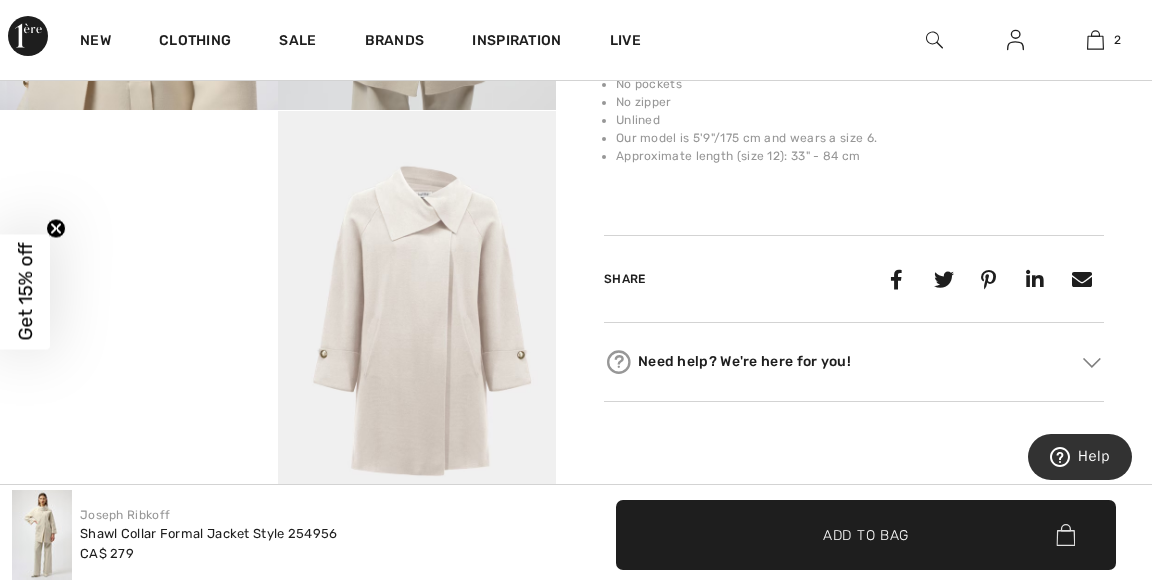 click at bounding box center (417, 319) 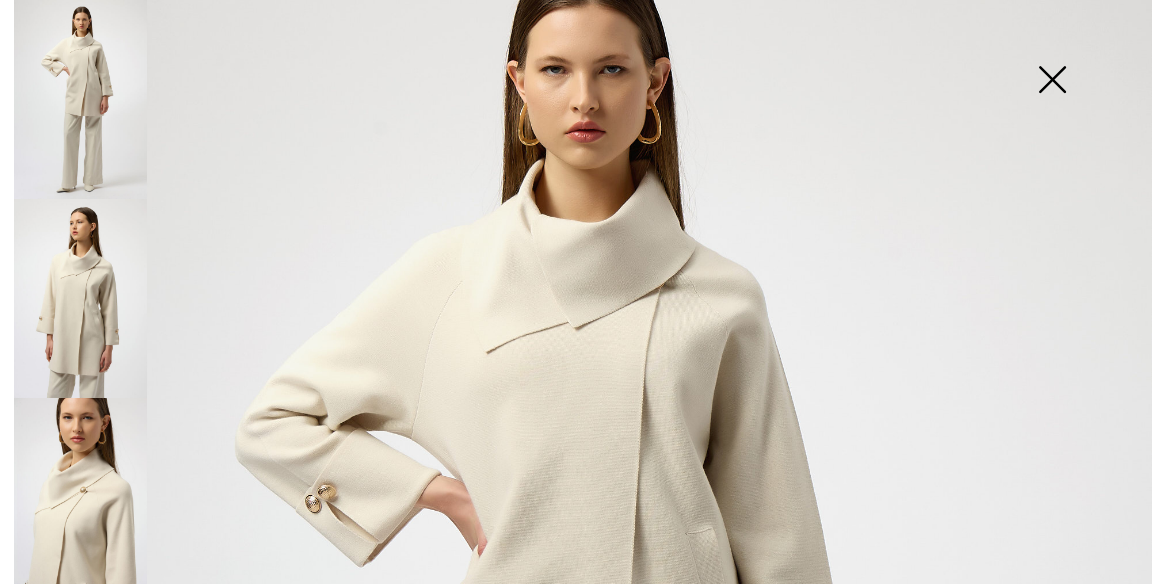 scroll, scrollTop: 104, scrollLeft: 0, axis: vertical 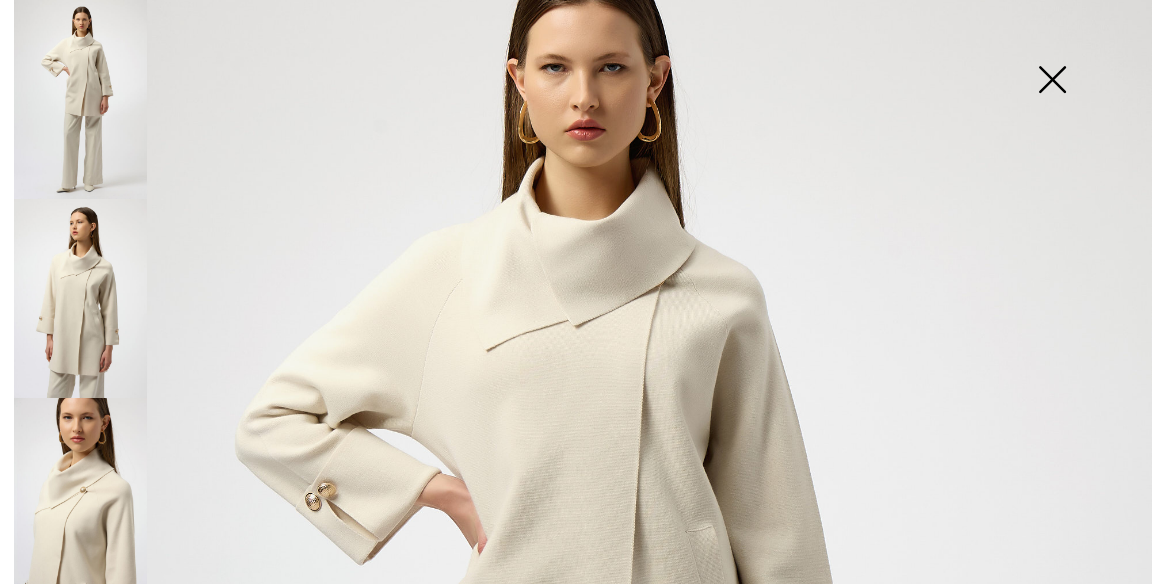 click at bounding box center (80, 497) 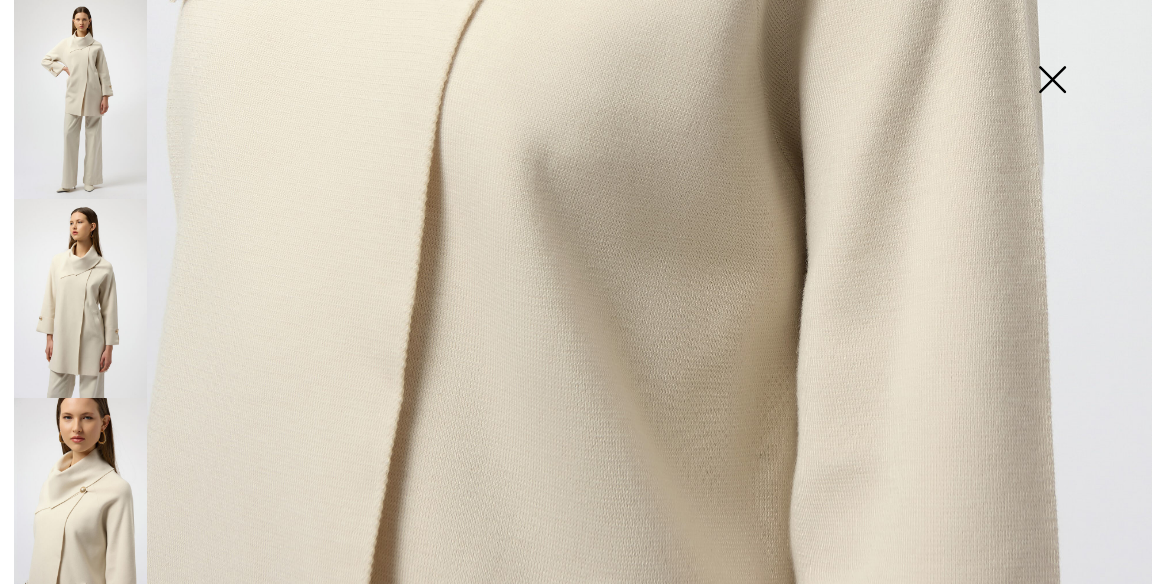 scroll, scrollTop: 1046, scrollLeft: 0, axis: vertical 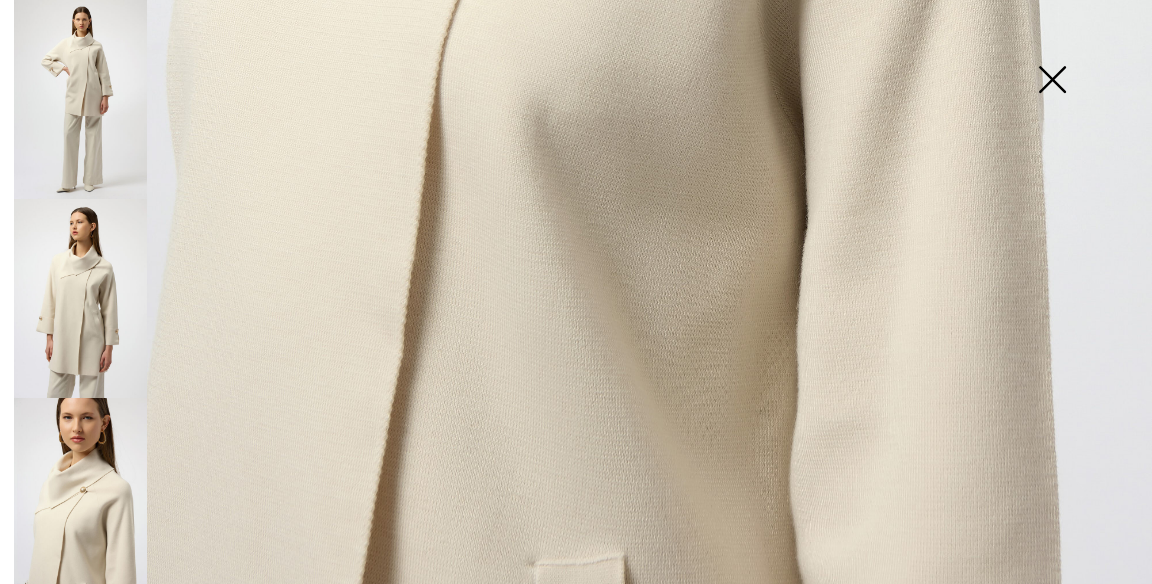 click at bounding box center [80, 497] 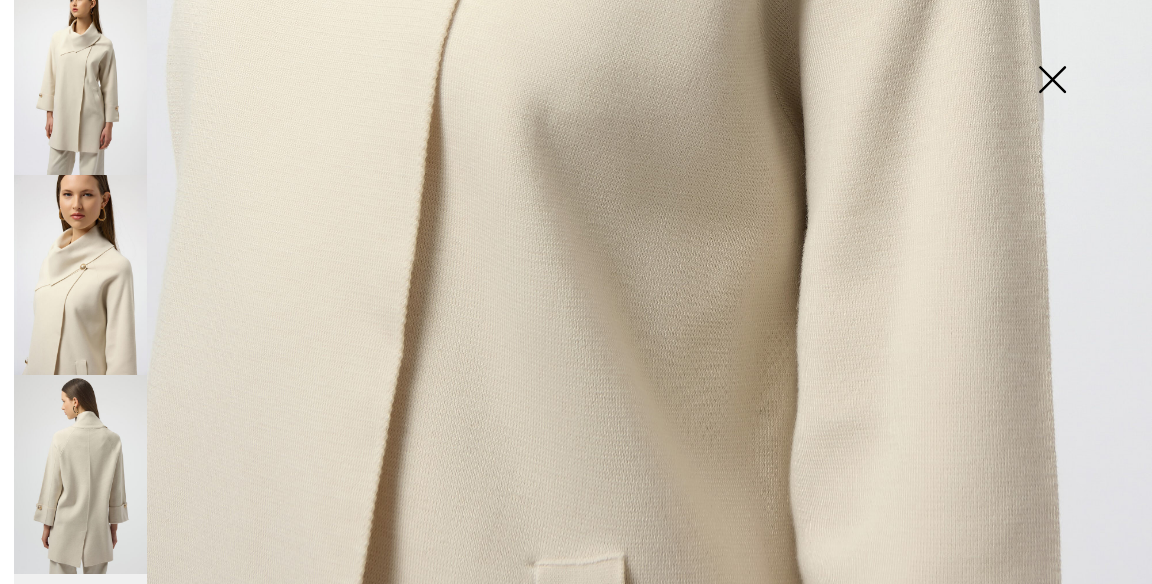 scroll, scrollTop: 280, scrollLeft: 0, axis: vertical 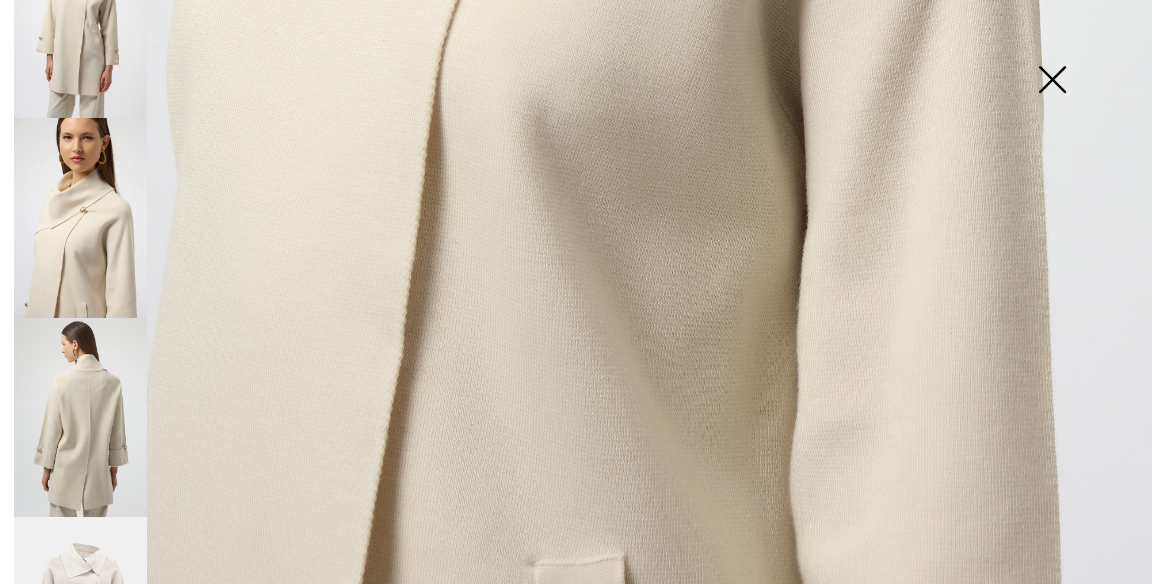 click at bounding box center [80, 617] 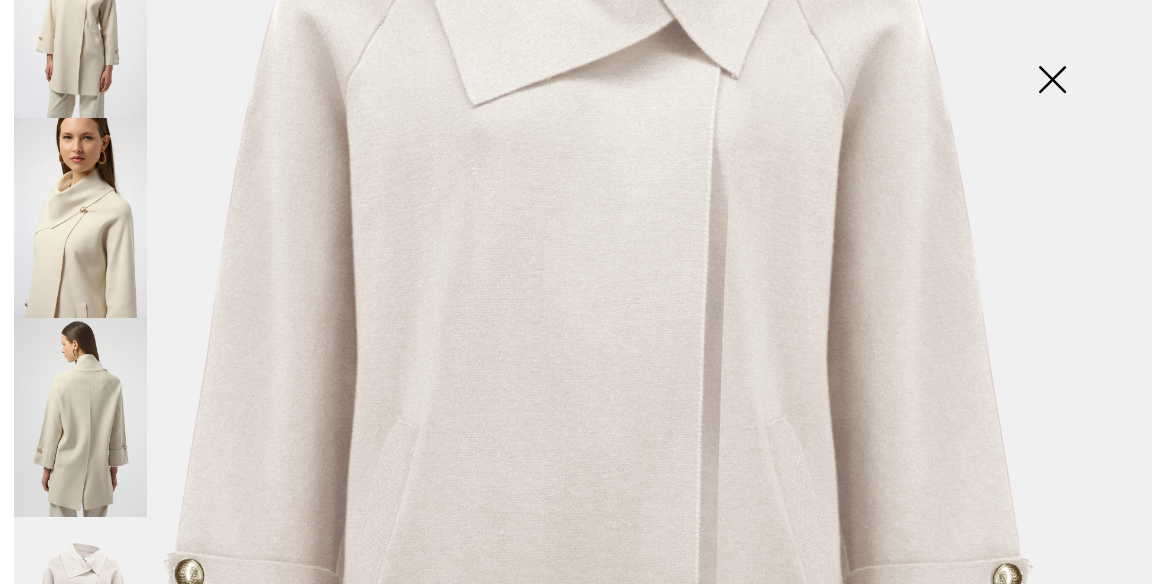 scroll, scrollTop: 0, scrollLeft: 0, axis: both 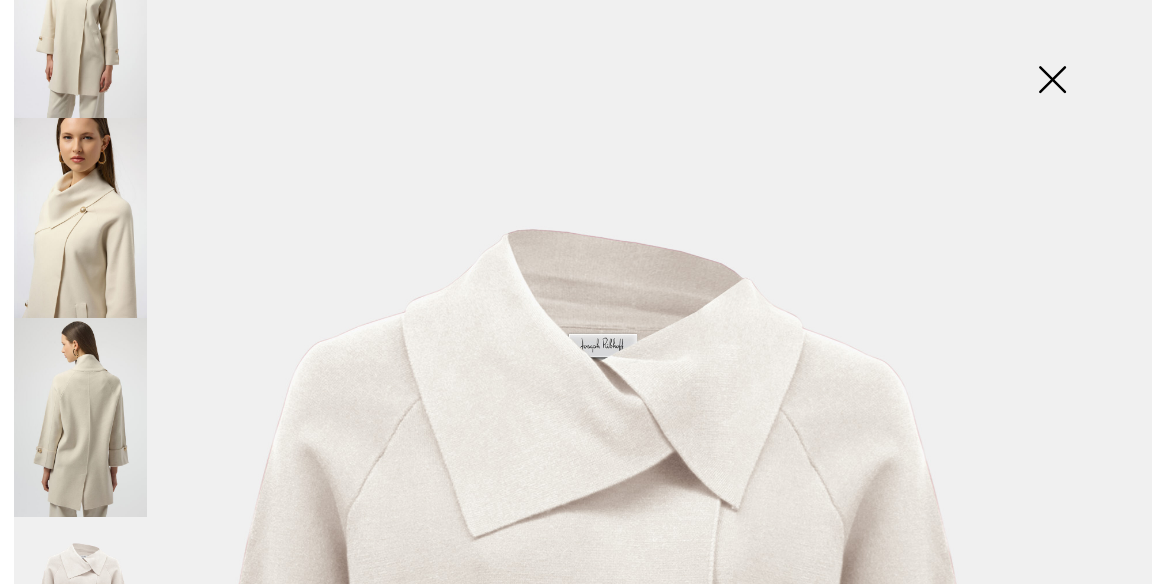 click at bounding box center (1052, 81) 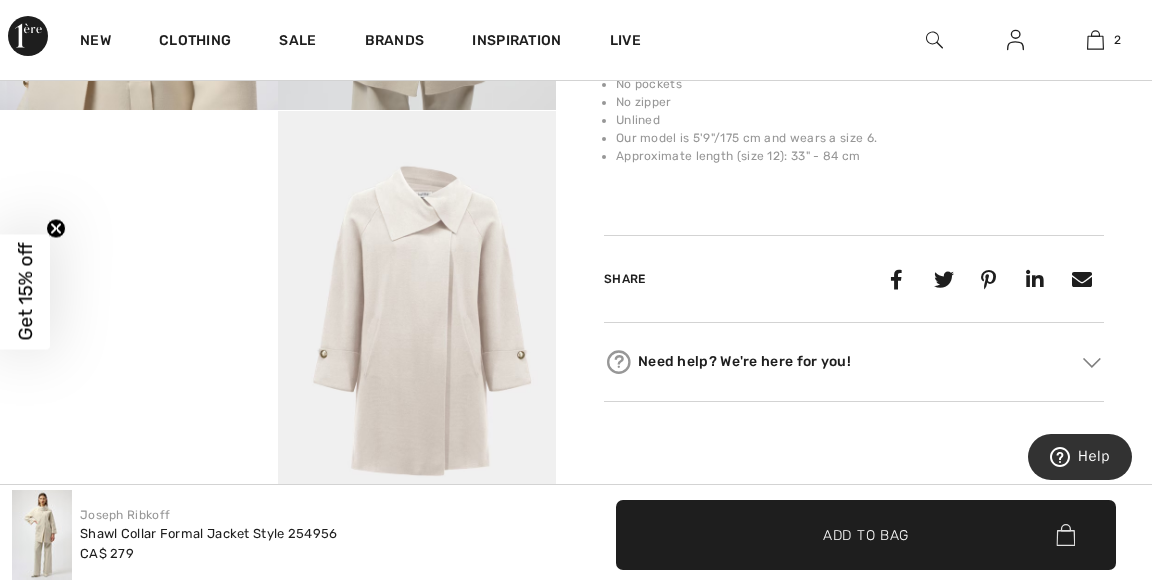 click on "2" at bounding box center [1117, 40] 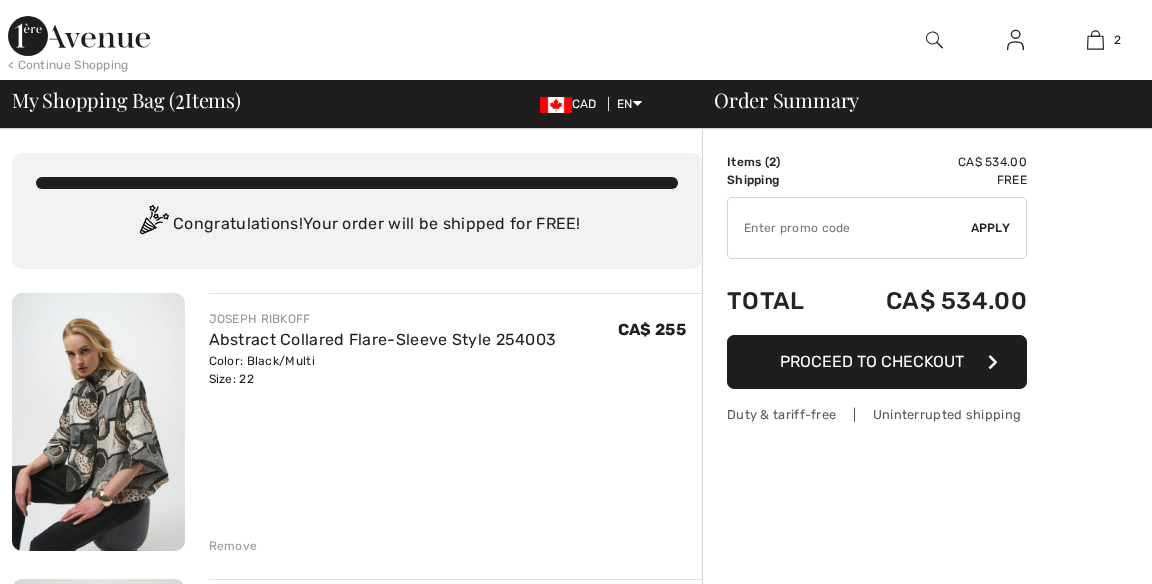scroll, scrollTop: 0, scrollLeft: 0, axis: both 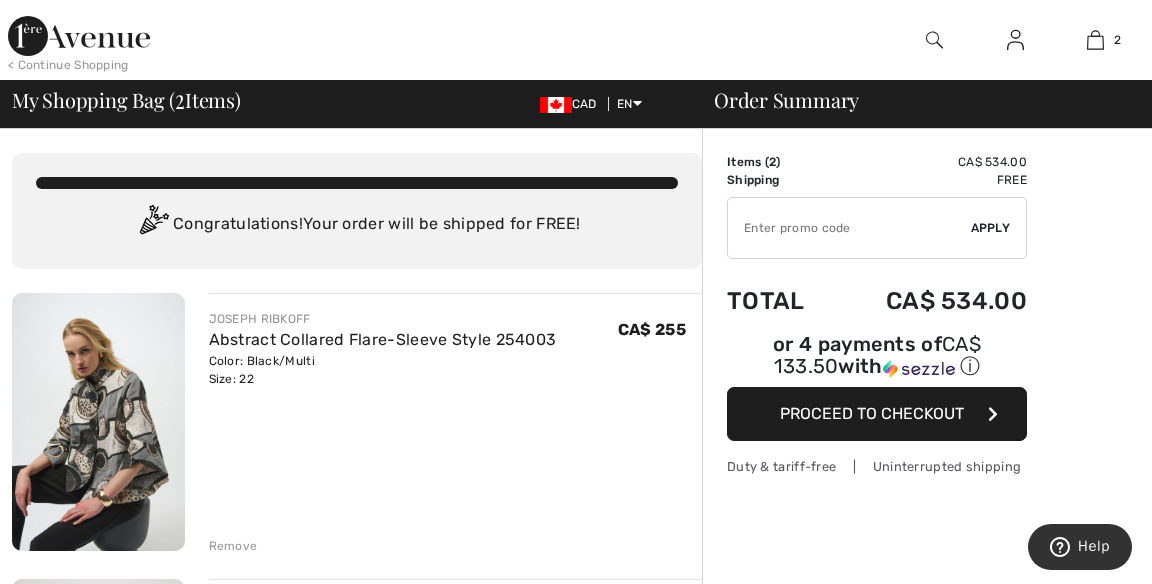 click at bounding box center (98, 422) 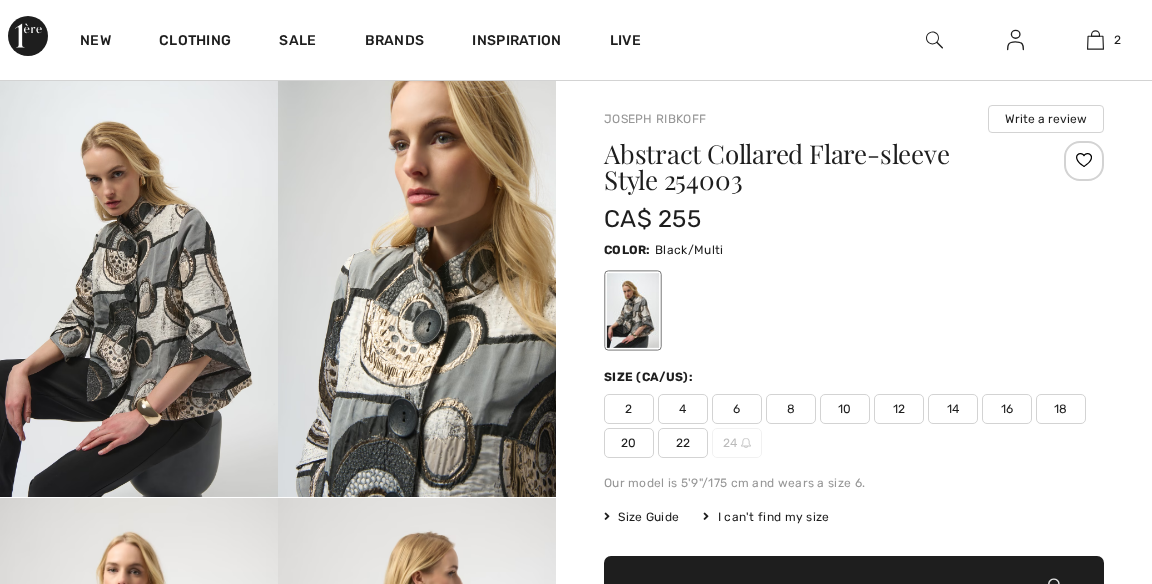 scroll, scrollTop: 0, scrollLeft: 0, axis: both 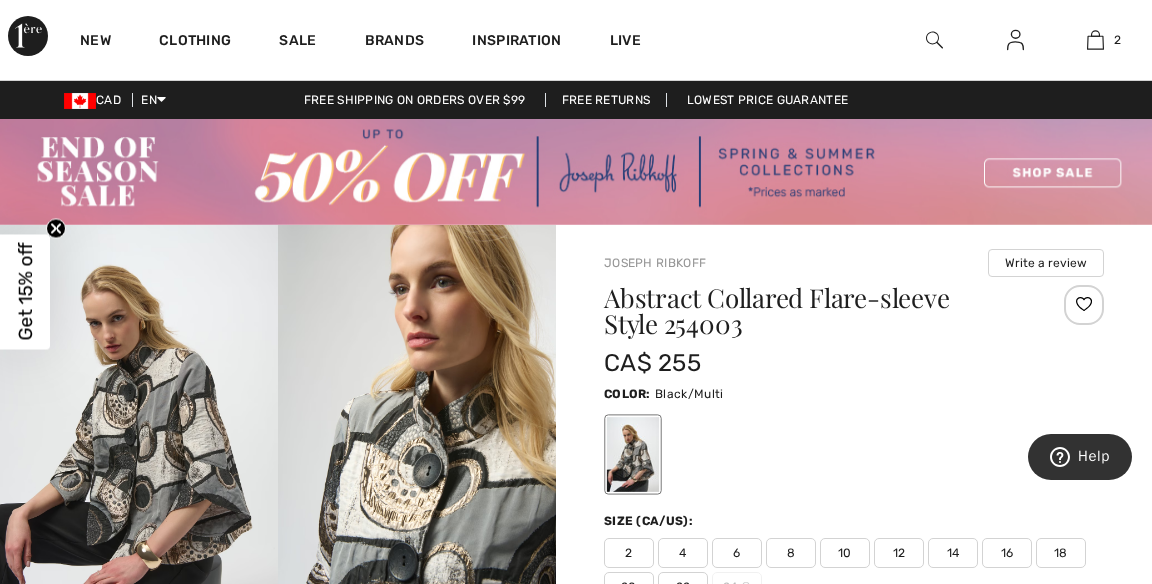click at bounding box center (1095, 40) 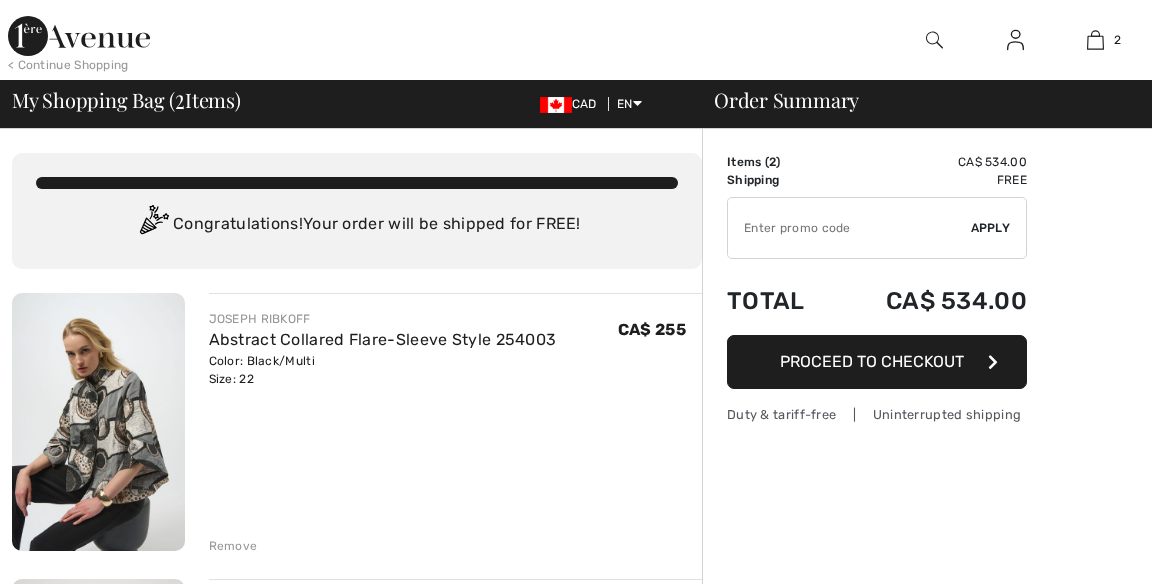 scroll, scrollTop: 0, scrollLeft: 0, axis: both 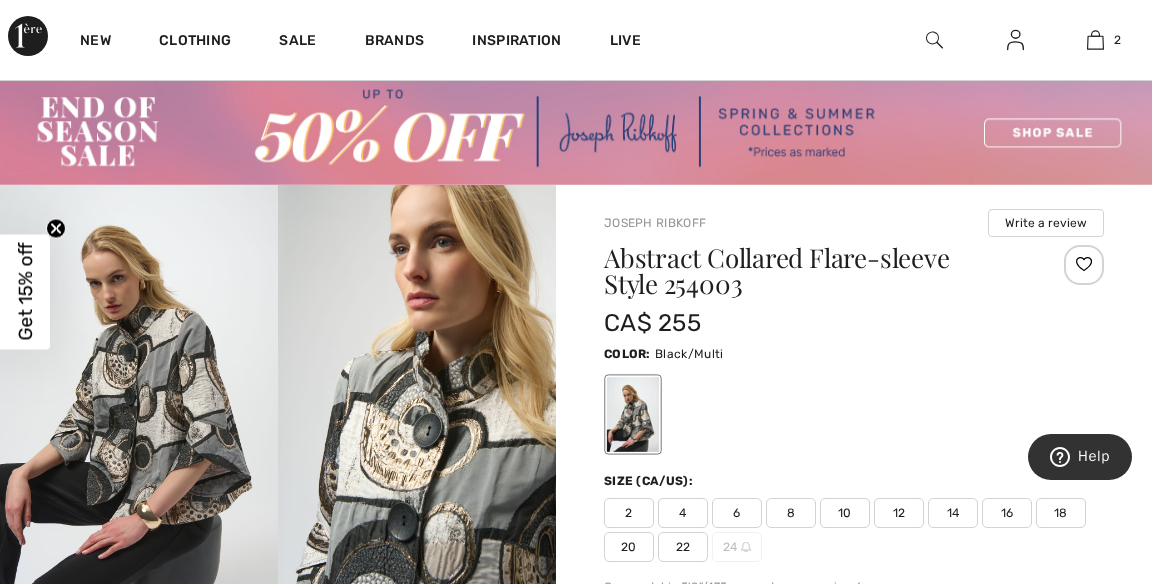 click on "2" at bounding box center [1095, 40] 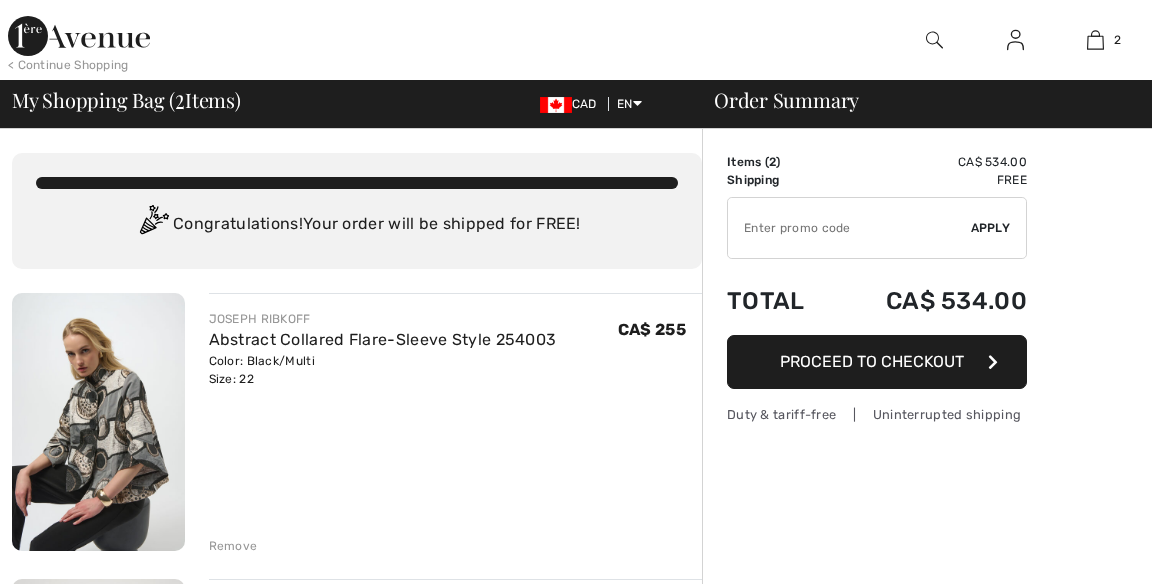 scroll, scrollTop: 0, scrollLeft: 0, axis: both 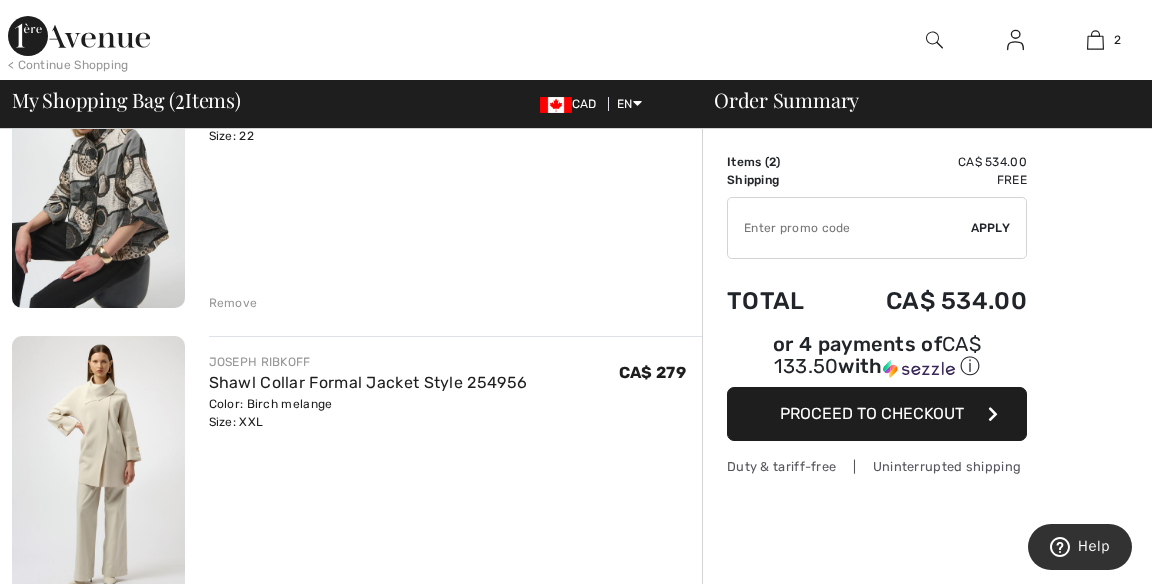 click on "Shawl Collar Formal Jacket Style 254956" at bounding box center [368, 382] 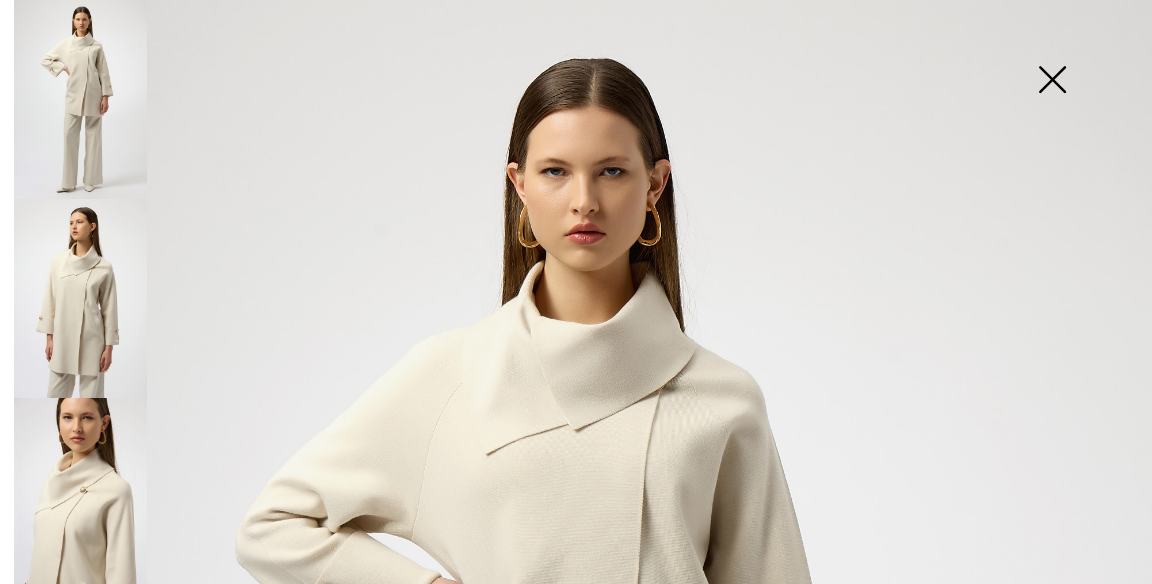 scroll, scrollTop: 0, scrollLeft: 0, axis: both 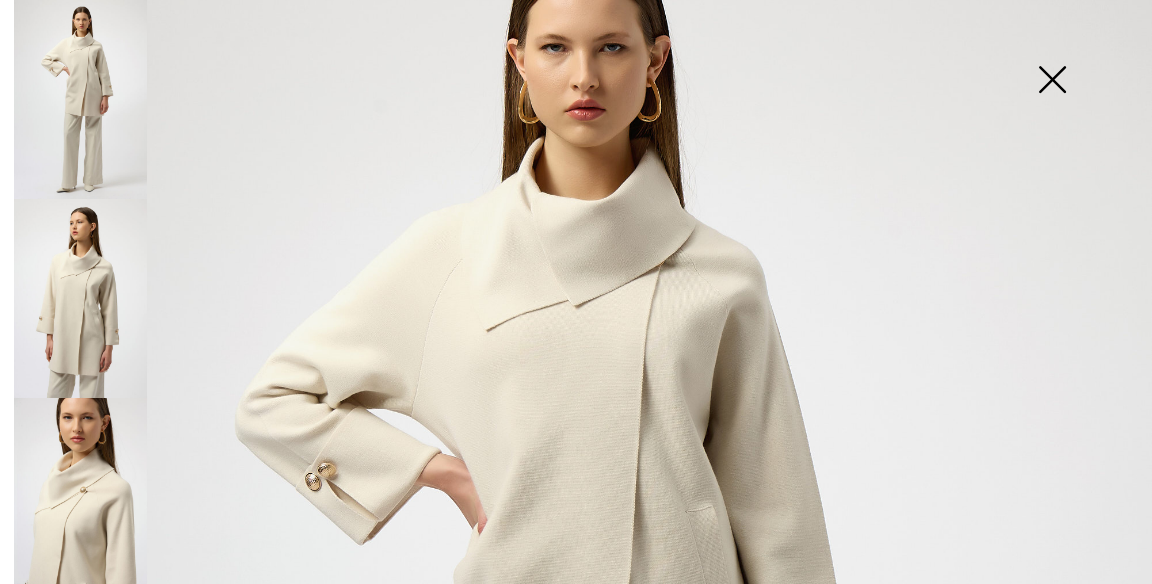 click at bounding box center (1052, 81) 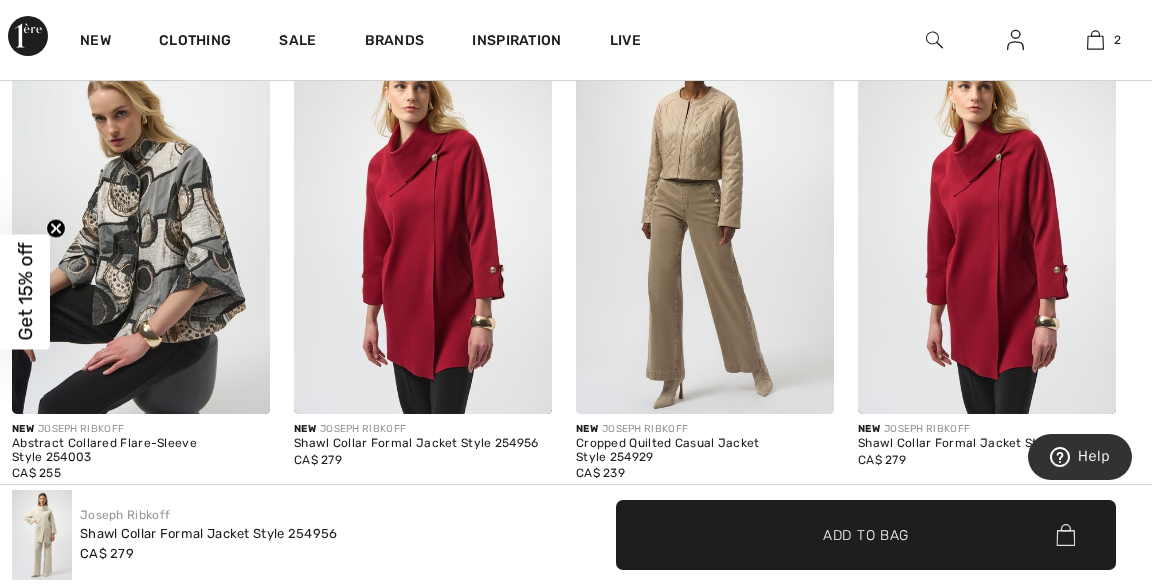 scroll, scrollTop: 2556, scrollLeft: 0, axis: vertical 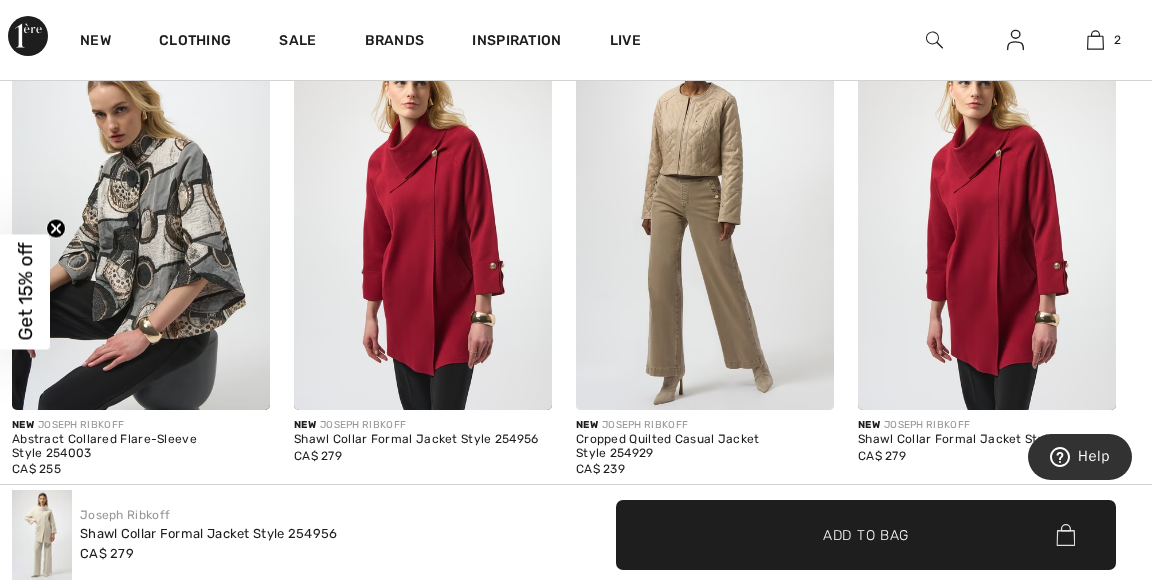 click at bounding box center [423, 216] 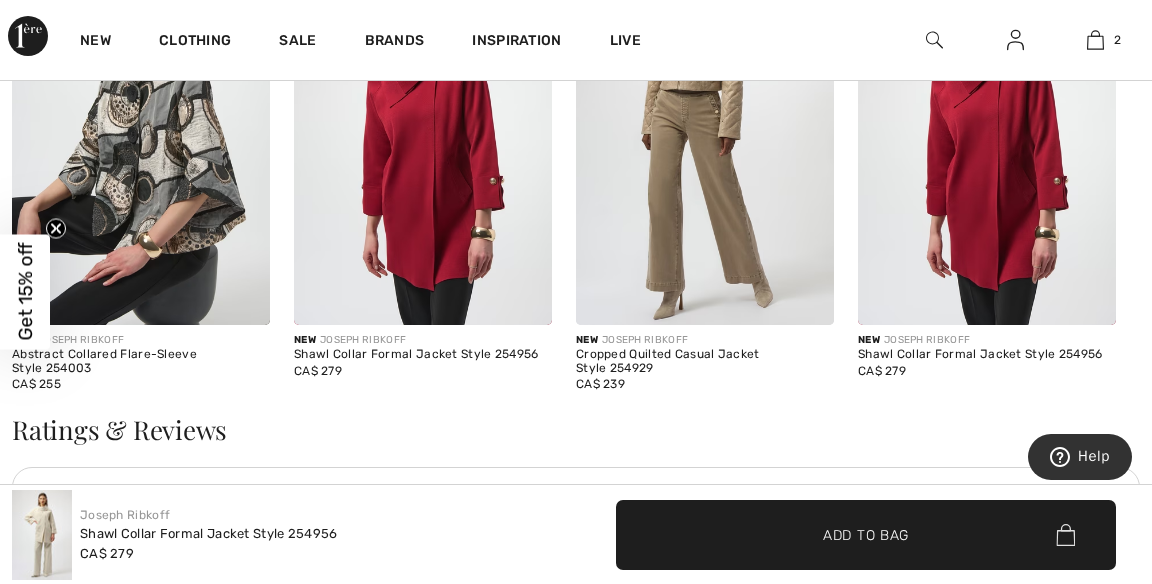 scroll, scrollTop: 2652, scrollLeft: 0, axis: vertical 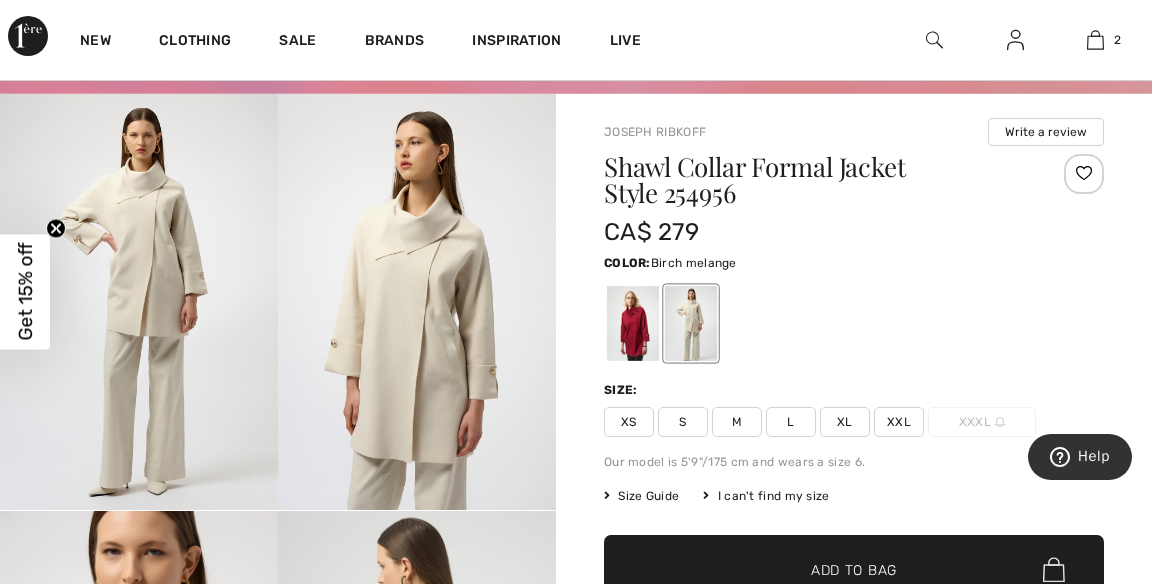 click at bounding box center [633, 323] 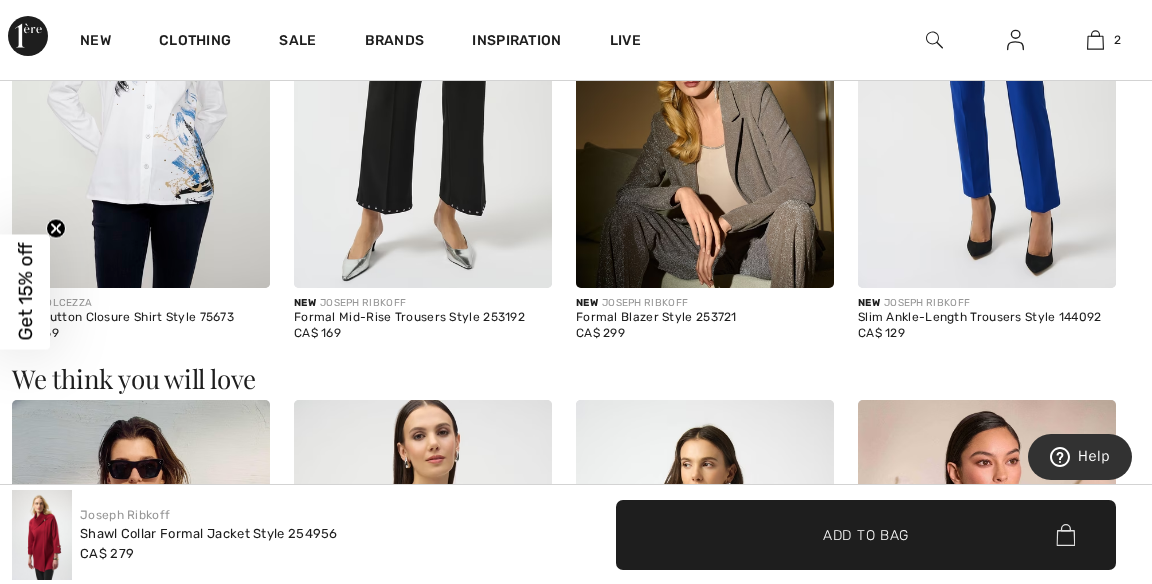 scroll, scrollTop: 1640, scrollLeft: 0, axis: vertical 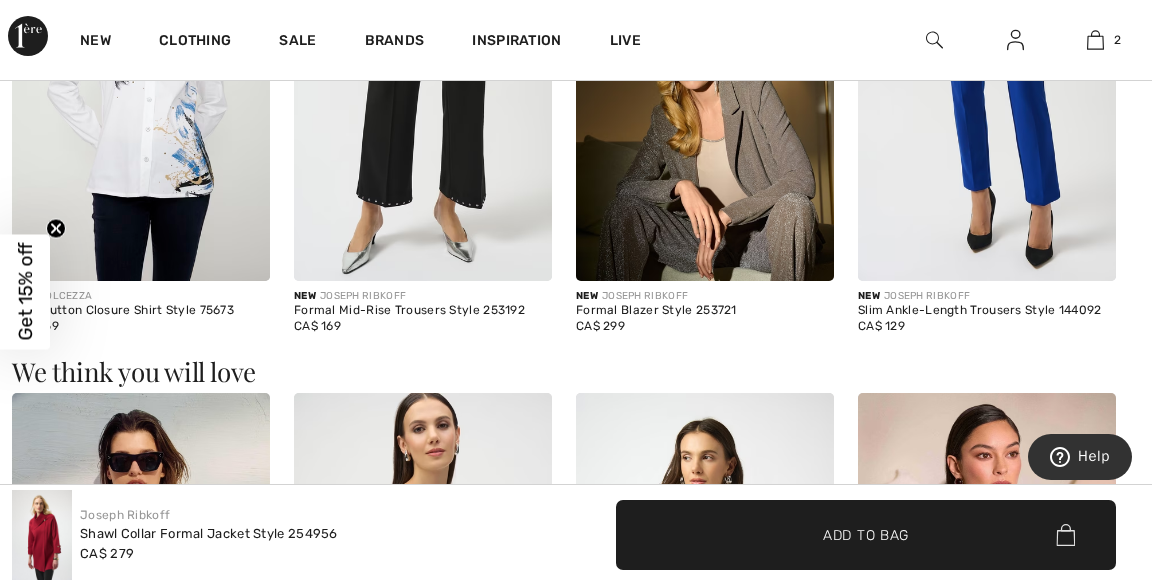 click on "Joseph Ribkoff
Shawl Collar Formal Jacket  Style 254956
CA$ 279
✔ Added to Bag
Add to Bag" at bounding box center [576, 534] 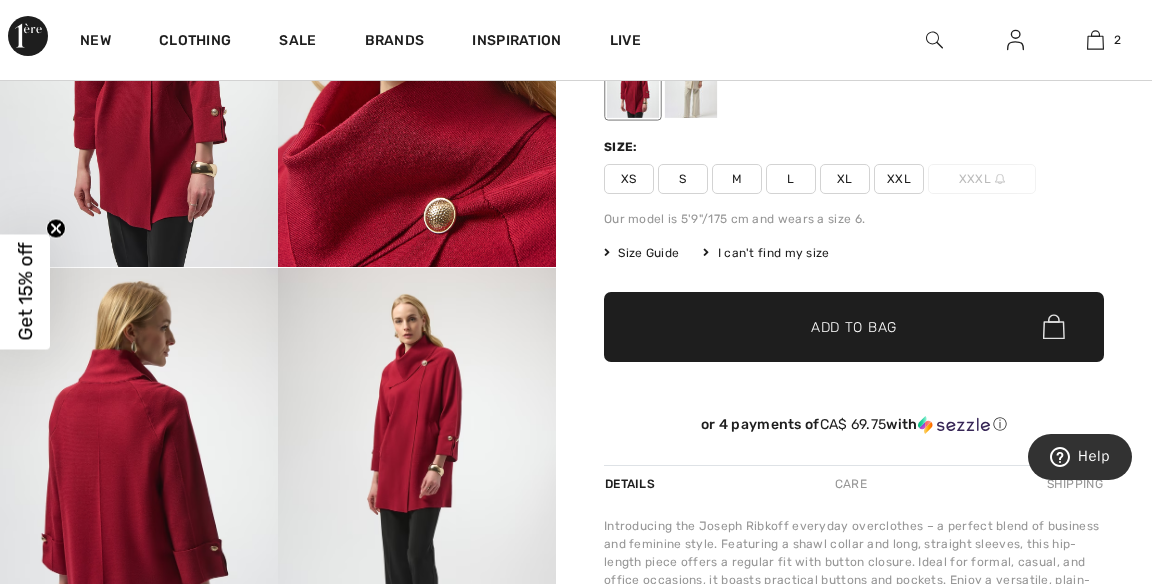 scroll, scrollTop: 365, scrollLeft: 0, axis: vertical 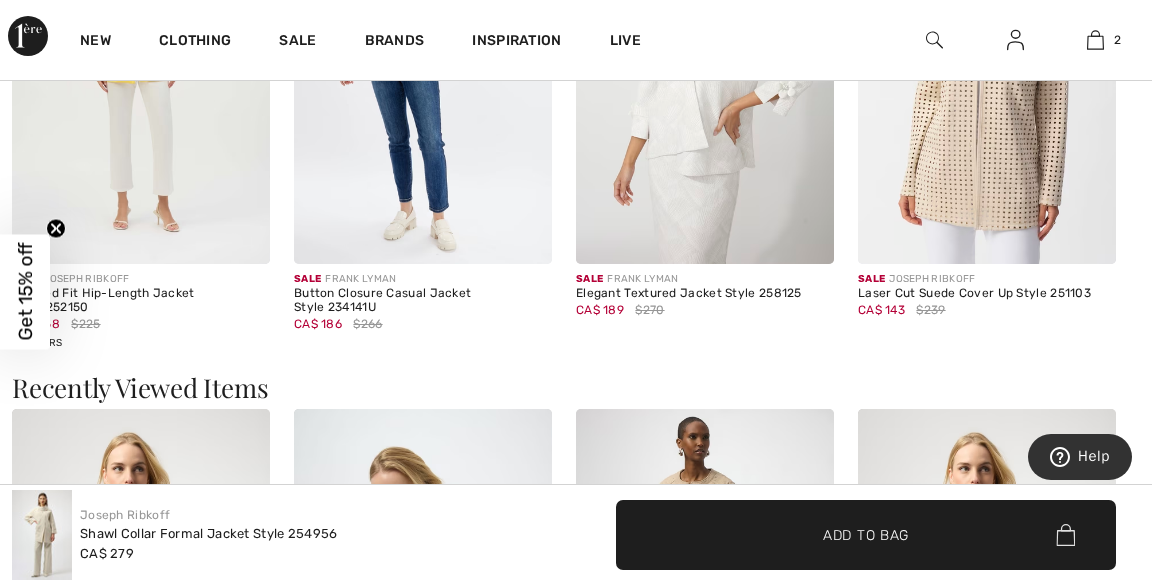 click at bounding box center (705, 70) 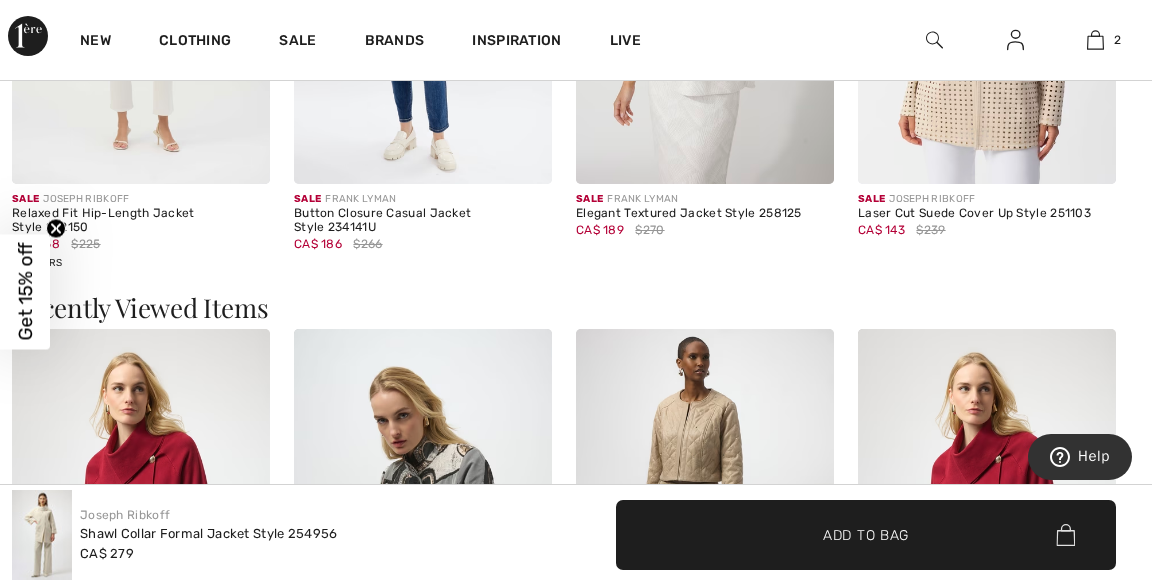 scroll, scrollTop: 2266, scrollLeft: 0, axis: vertical 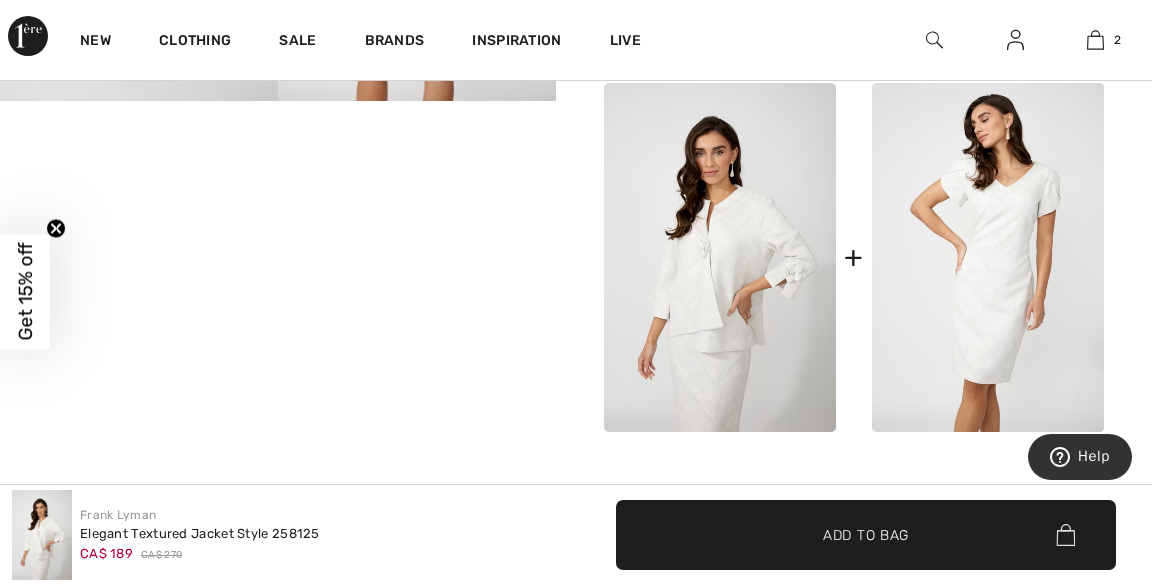 click at bounding box center (988, 257) 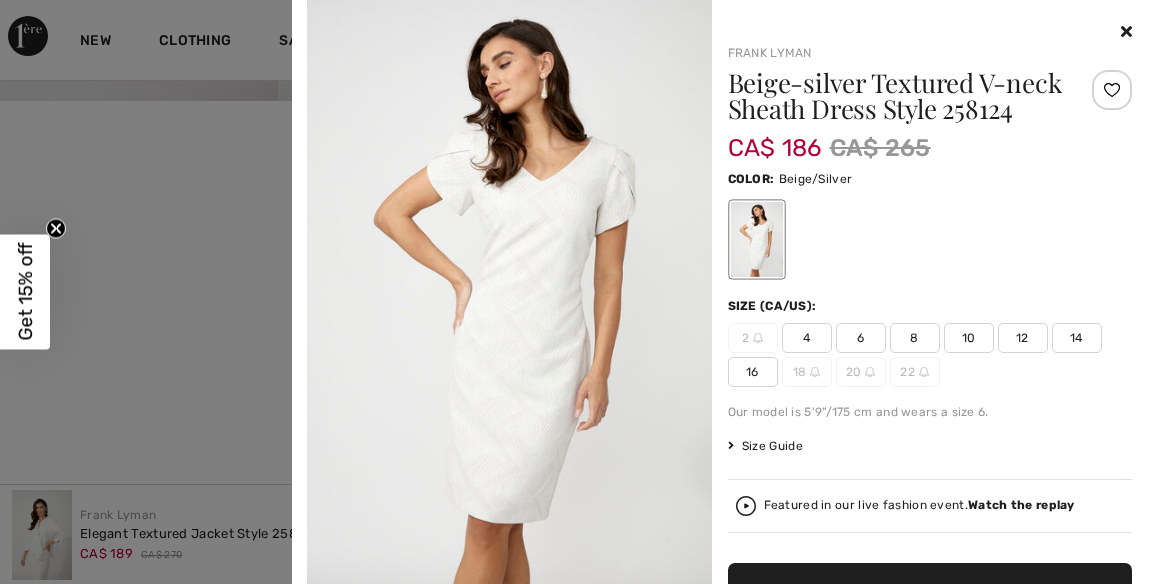 scroll, scrollTop: 76, scrollLeft: 0, axis: vertical 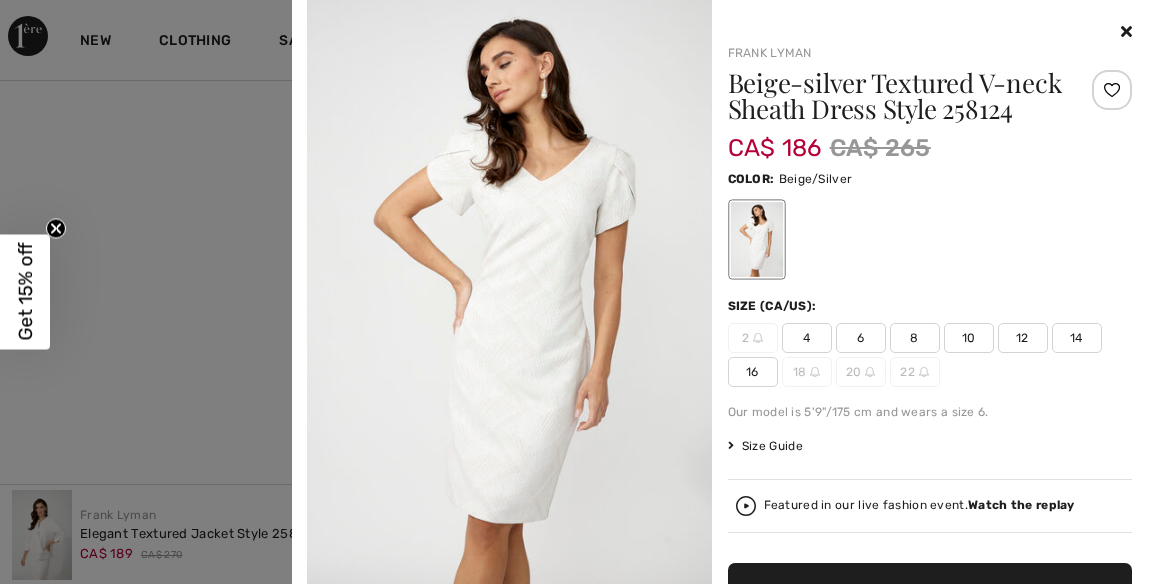 click at bounding box center (1126, 31) 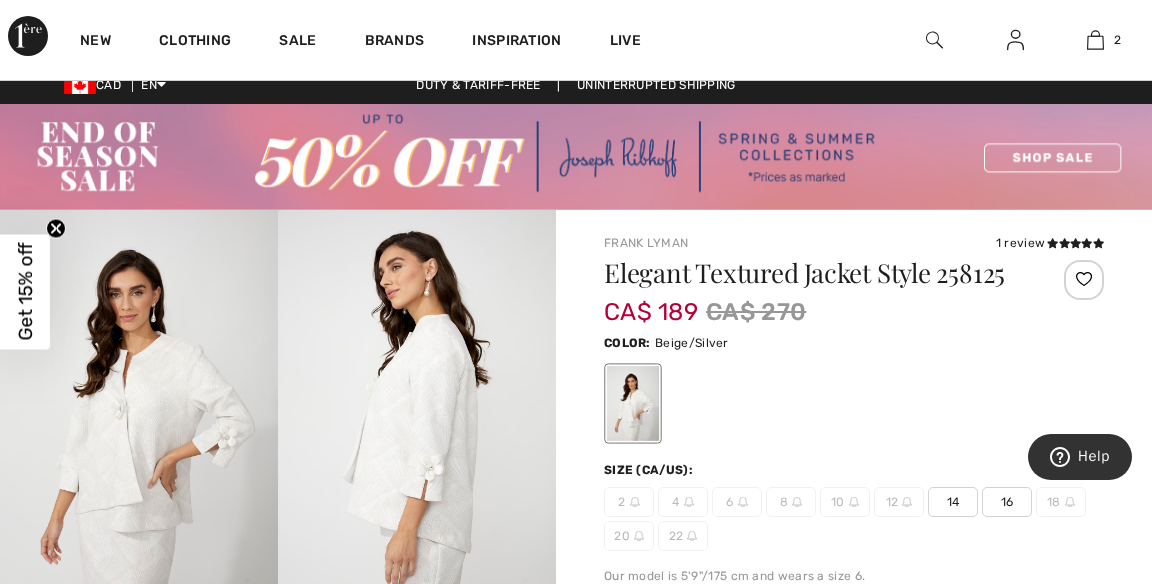 scroll, scrollTop: 0, scrollLeft: 0, axis: both 